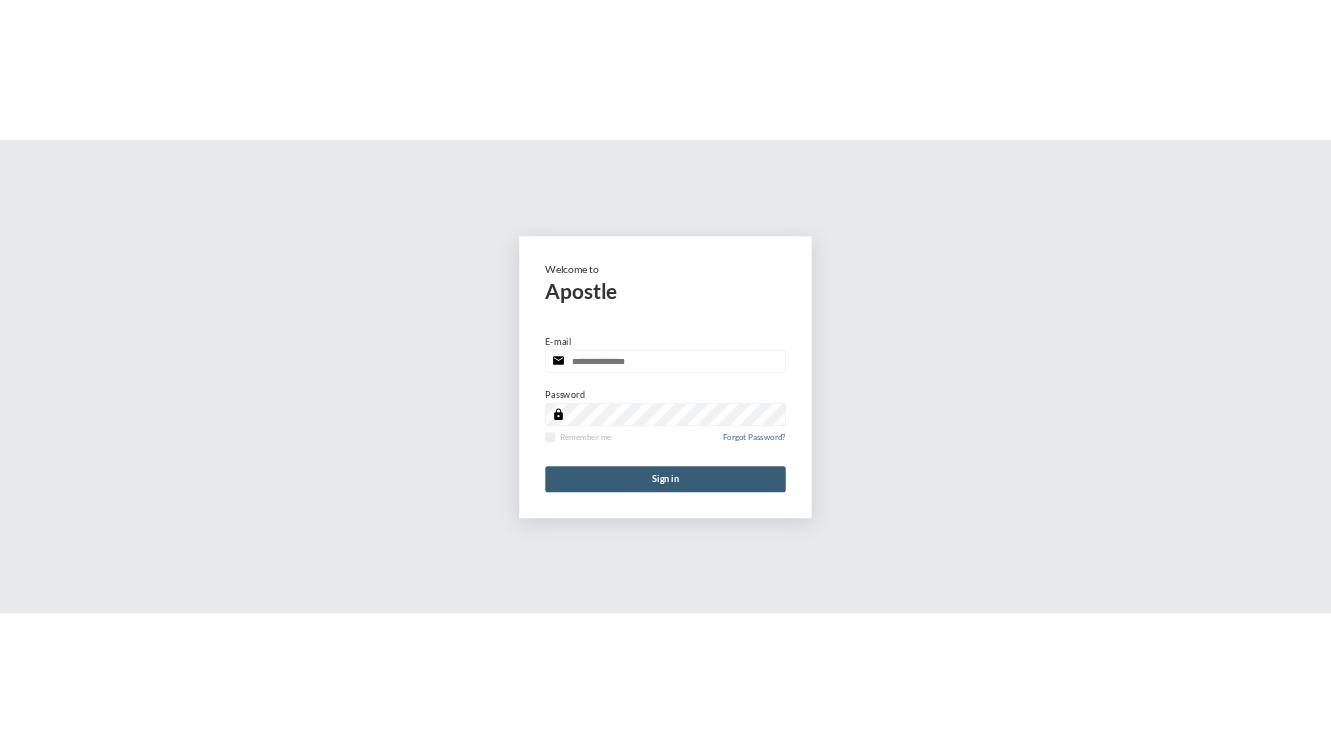scroll, scrollTop: 0, scrollLeft: 0, axis: both 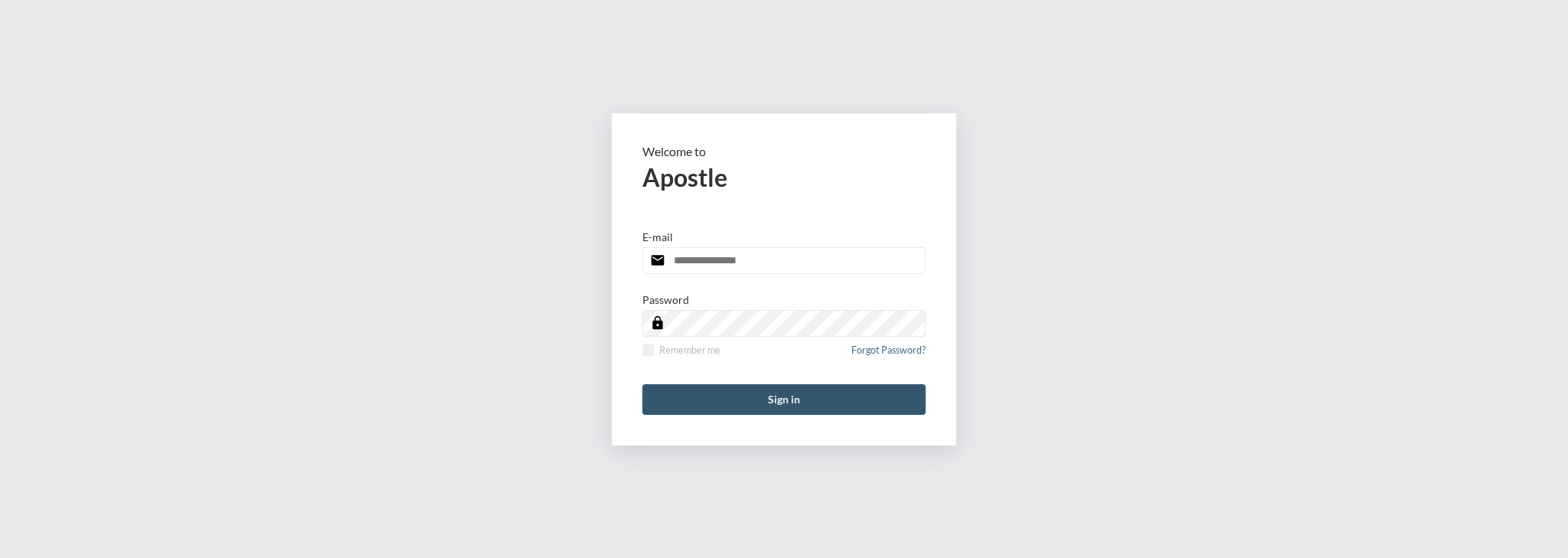 type on "**********" 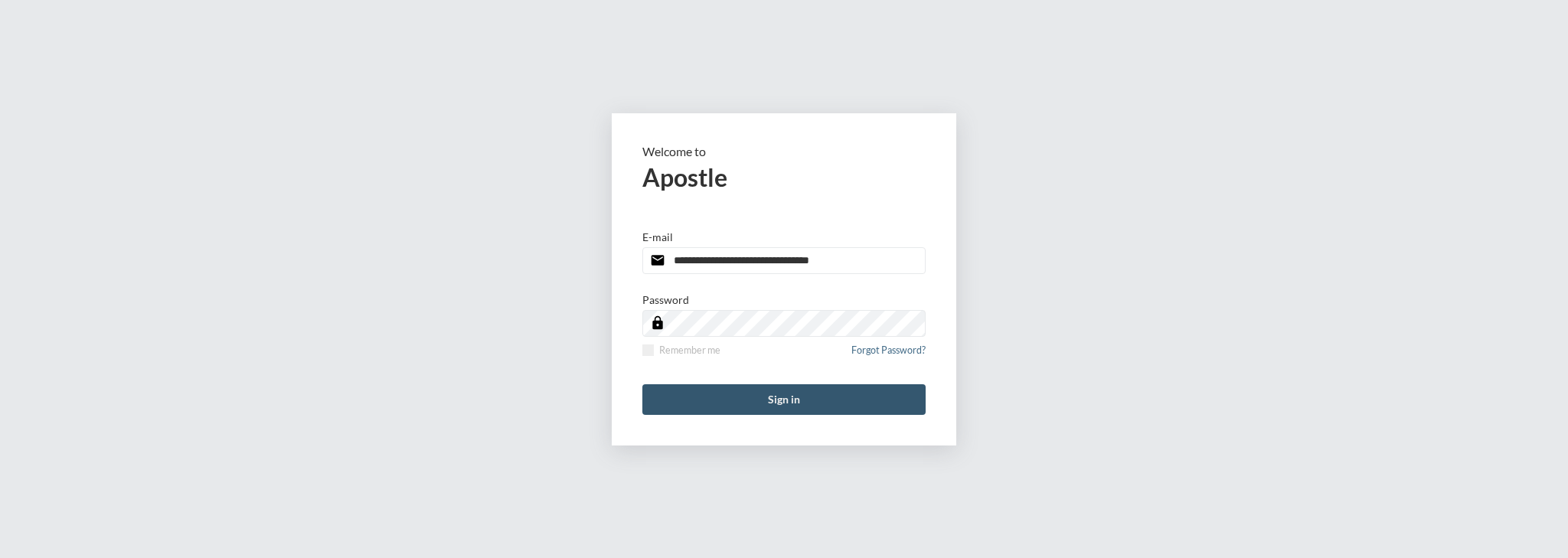 click on "Sign in" at bounding box center [784, 400] 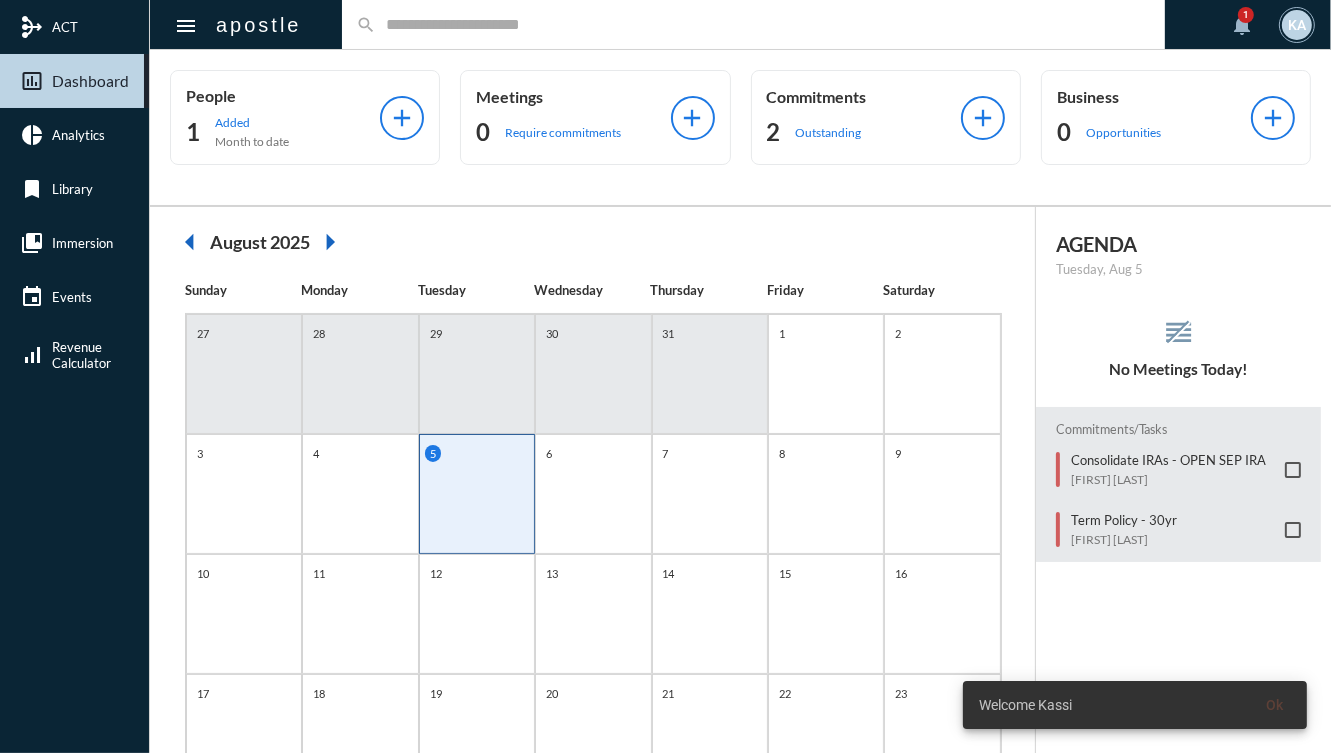 click 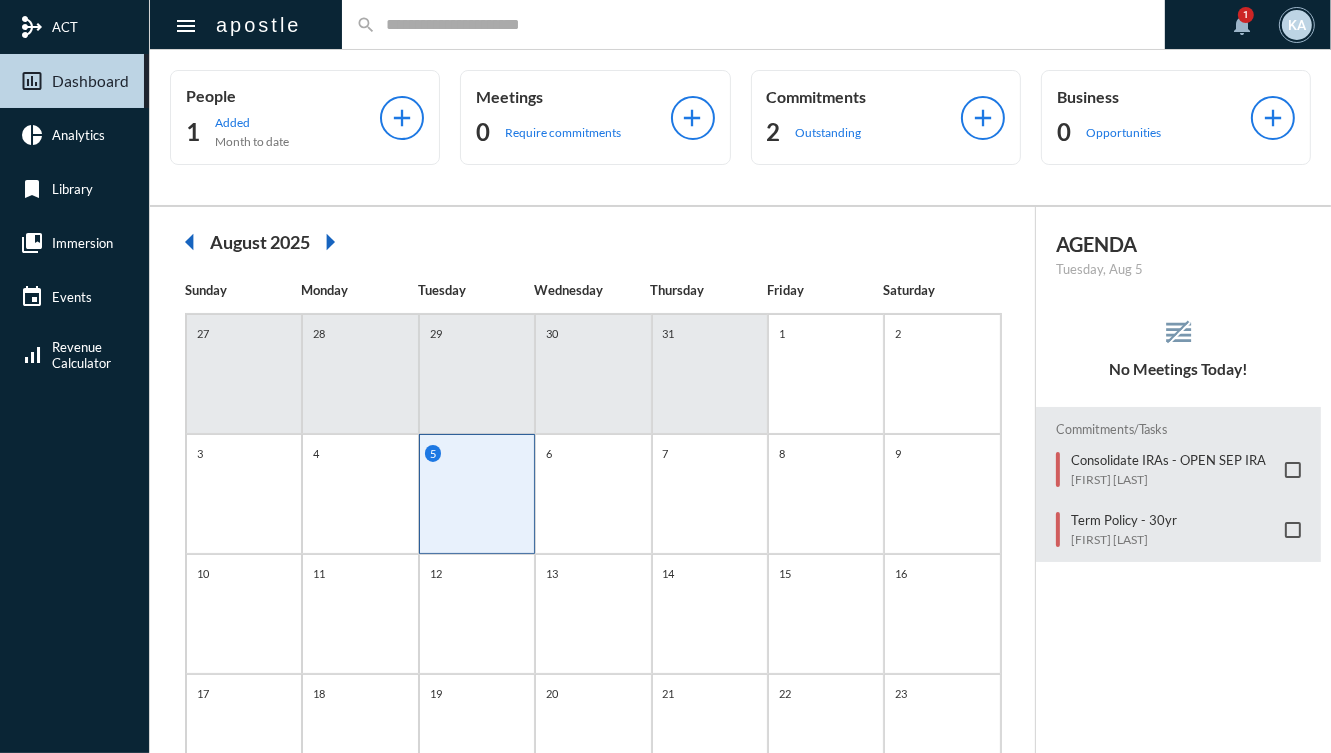 click 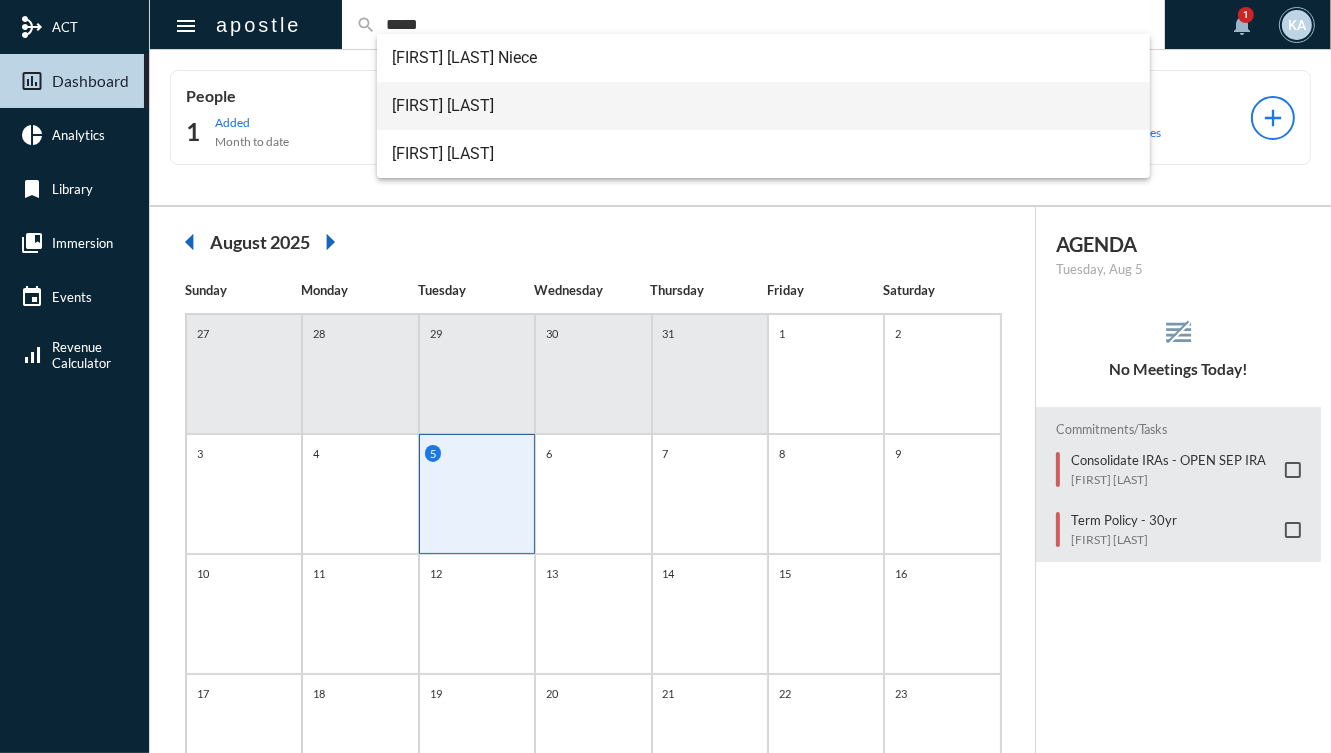 type on "*****" 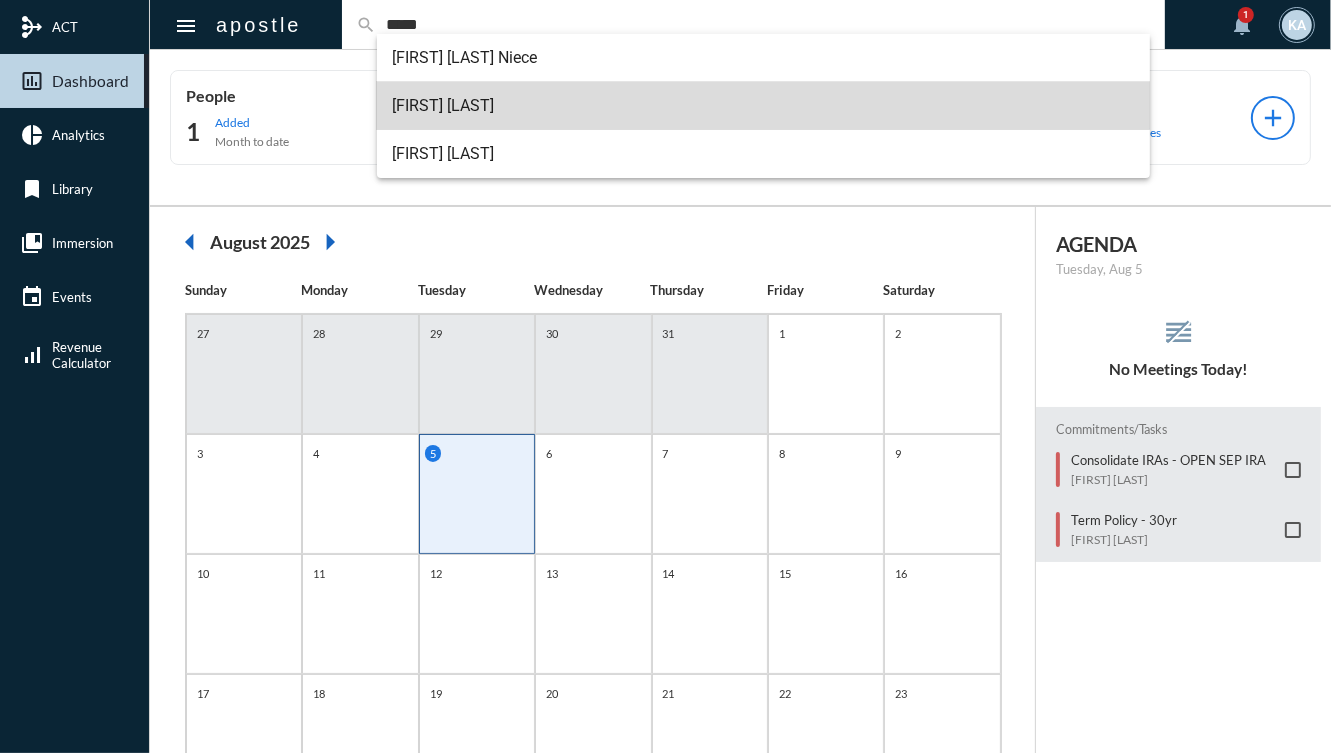 click on "[FIRST]  [LAST]" at bounding box center [764, 106] 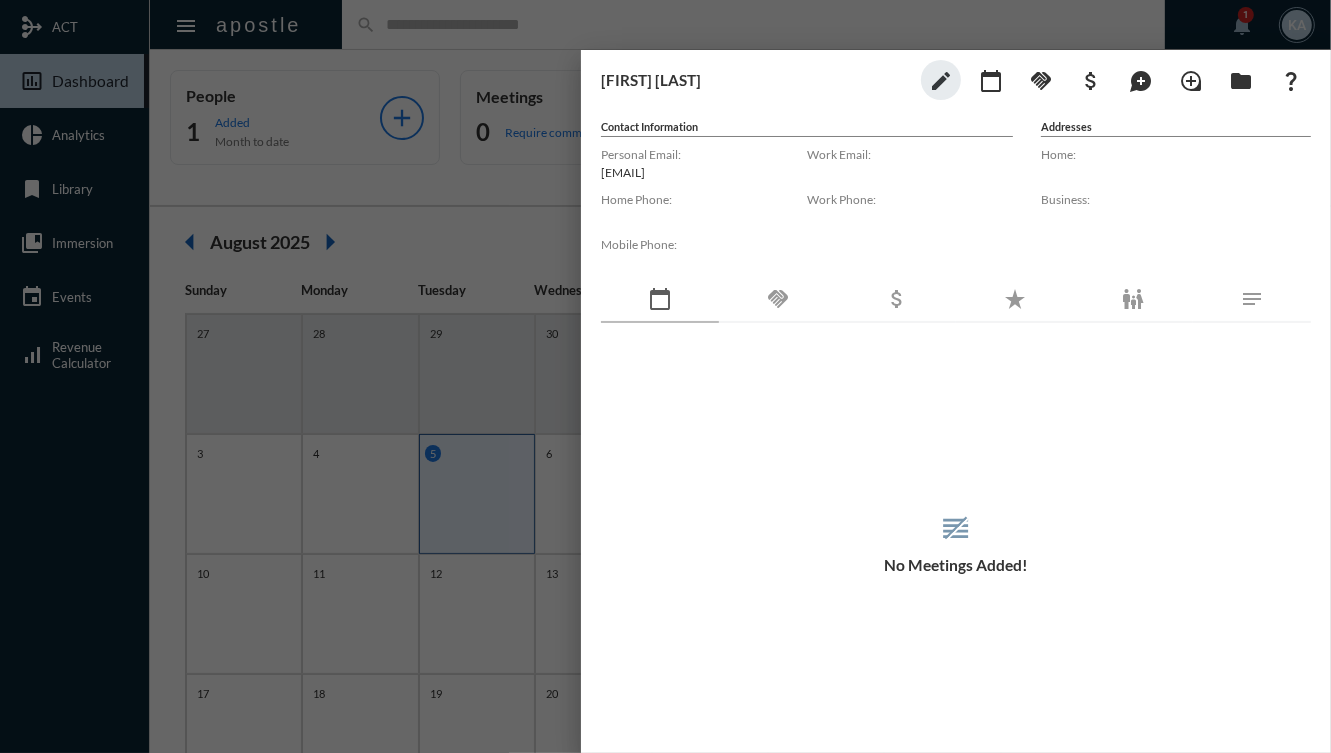 click on "handshake" 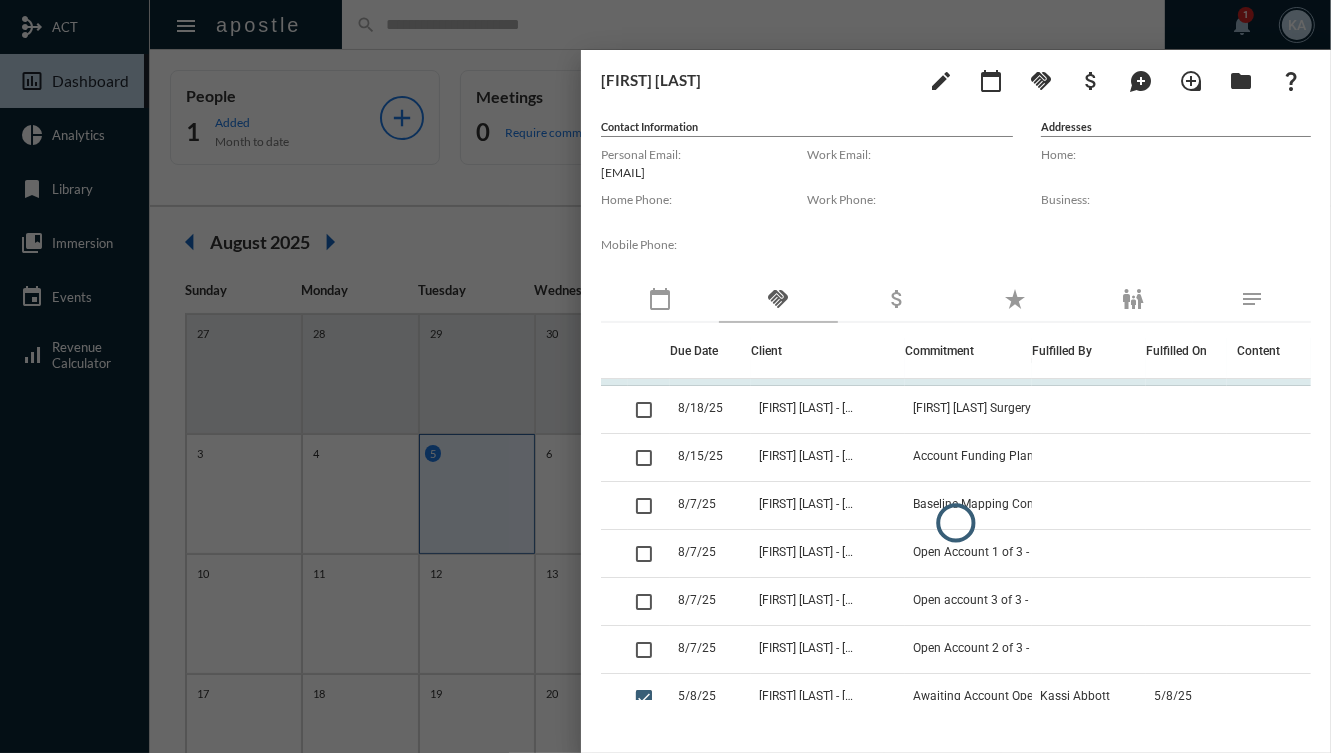 scroll, scrollTop: 63, scrollLeft: 0, axis: vertical 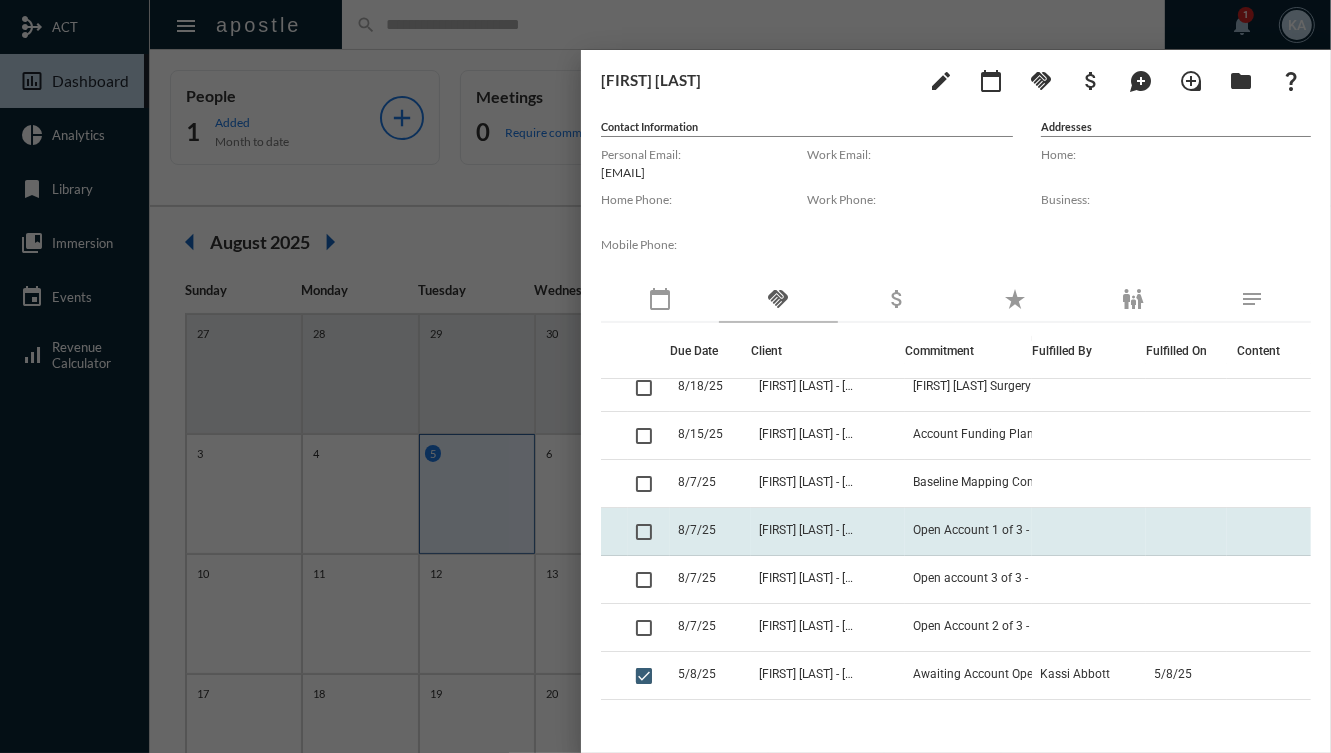 click on "[FIRST] [LAST] - [FIRST] [LAST]" 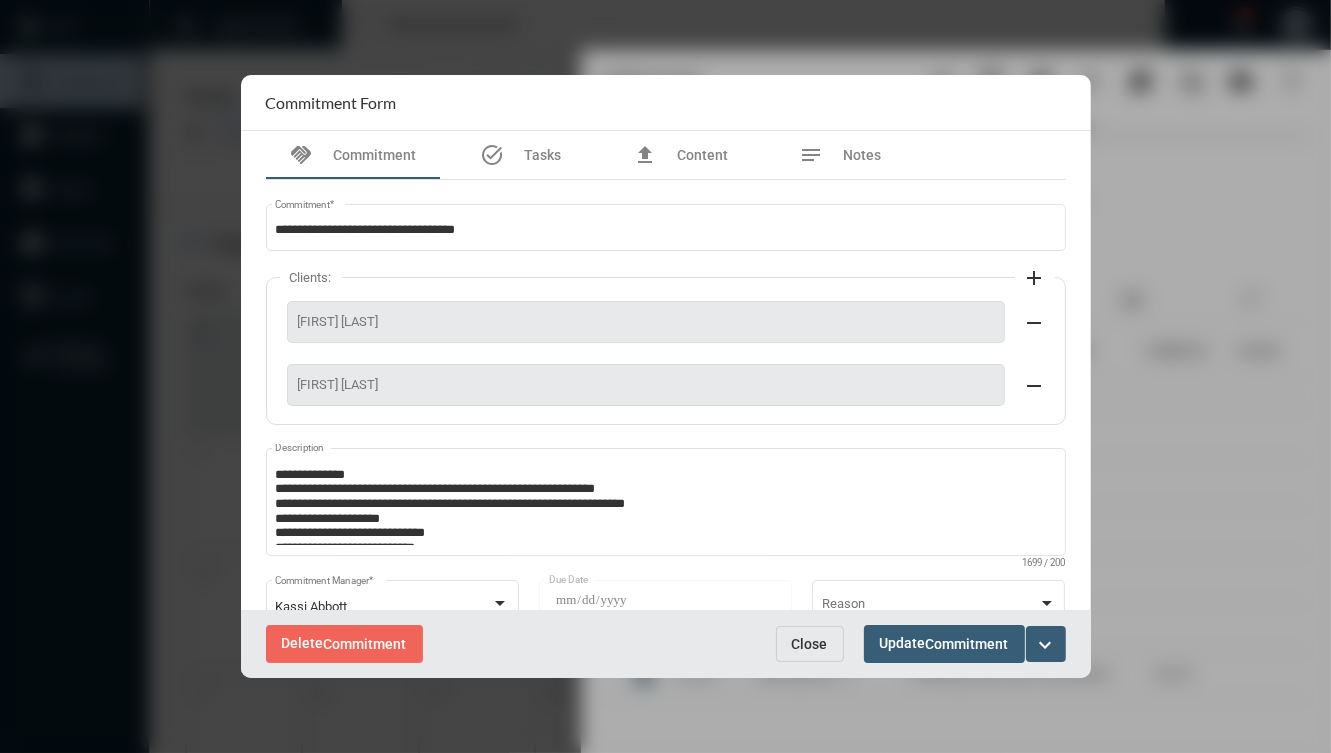 click on "Close" at bounding box center [810, 644] 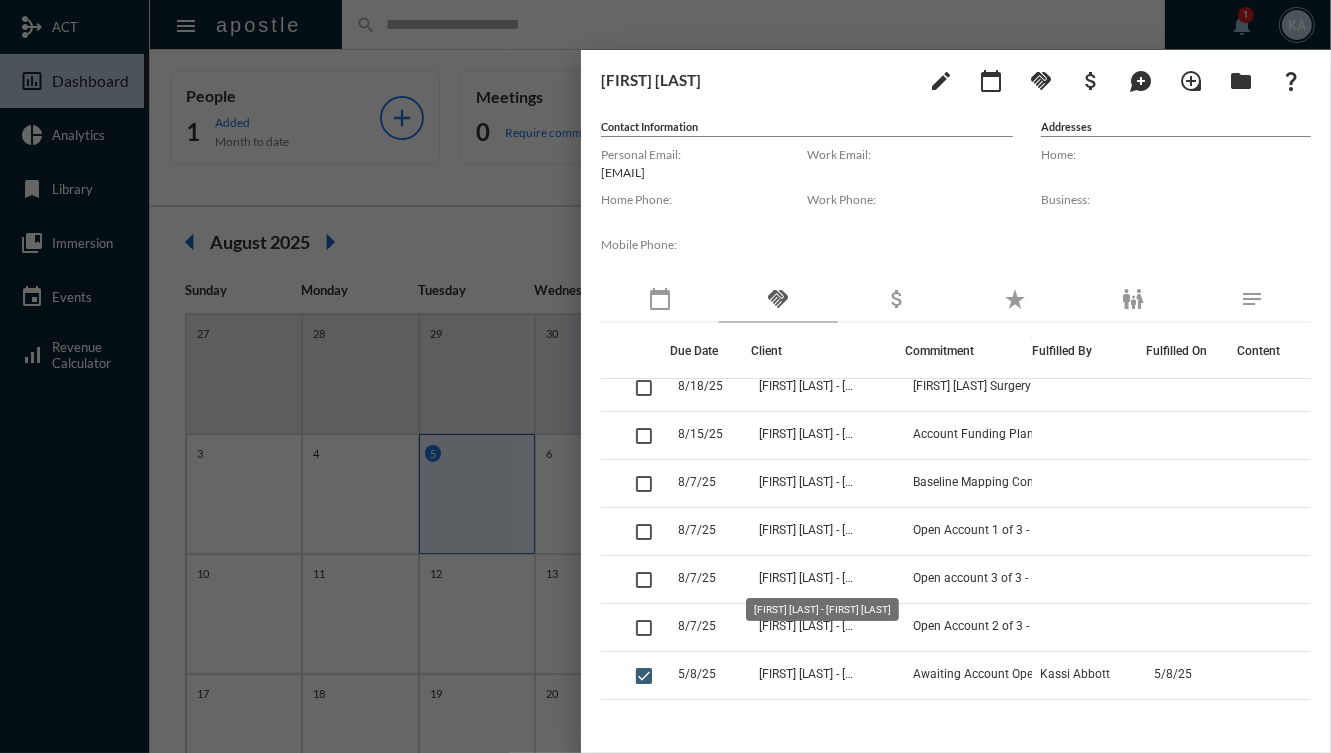 click on "[FIRST] [LAST] - [FIRST] [LAST]" at bounding box center [822, 609] 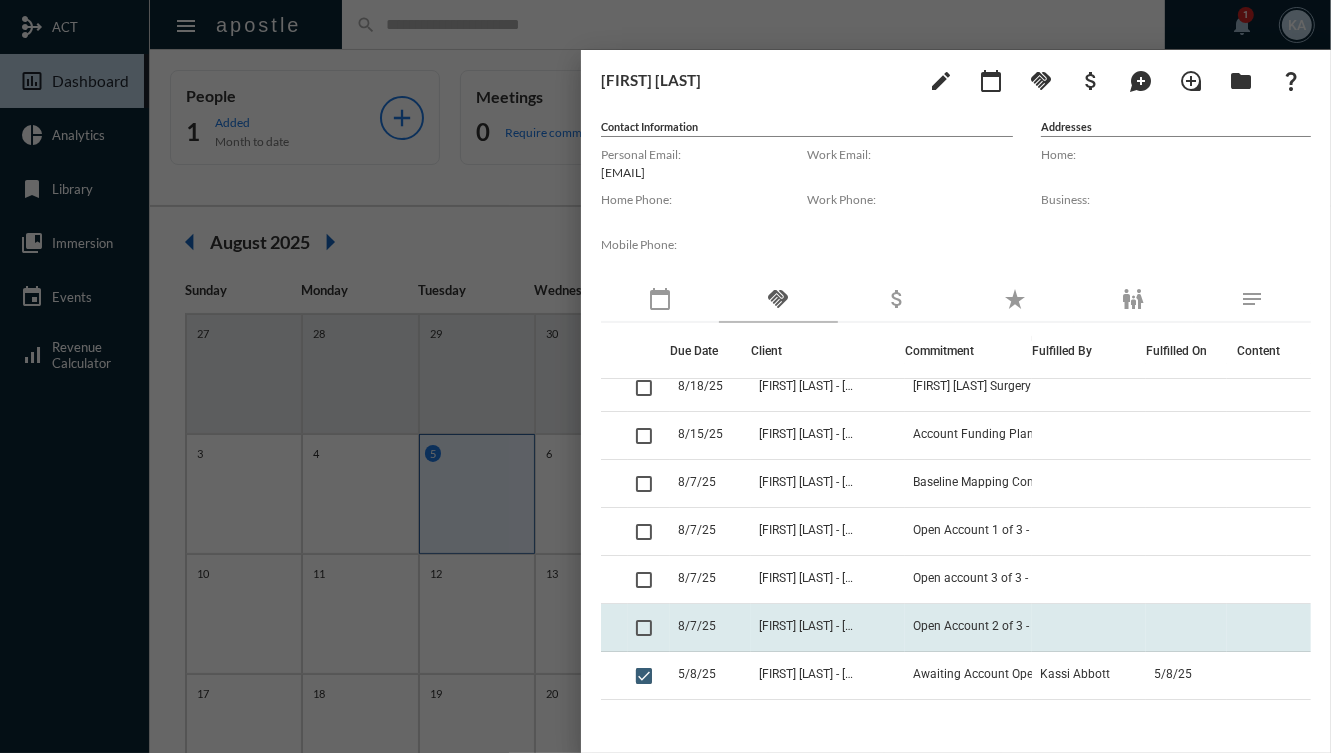 click on "8/7/25" 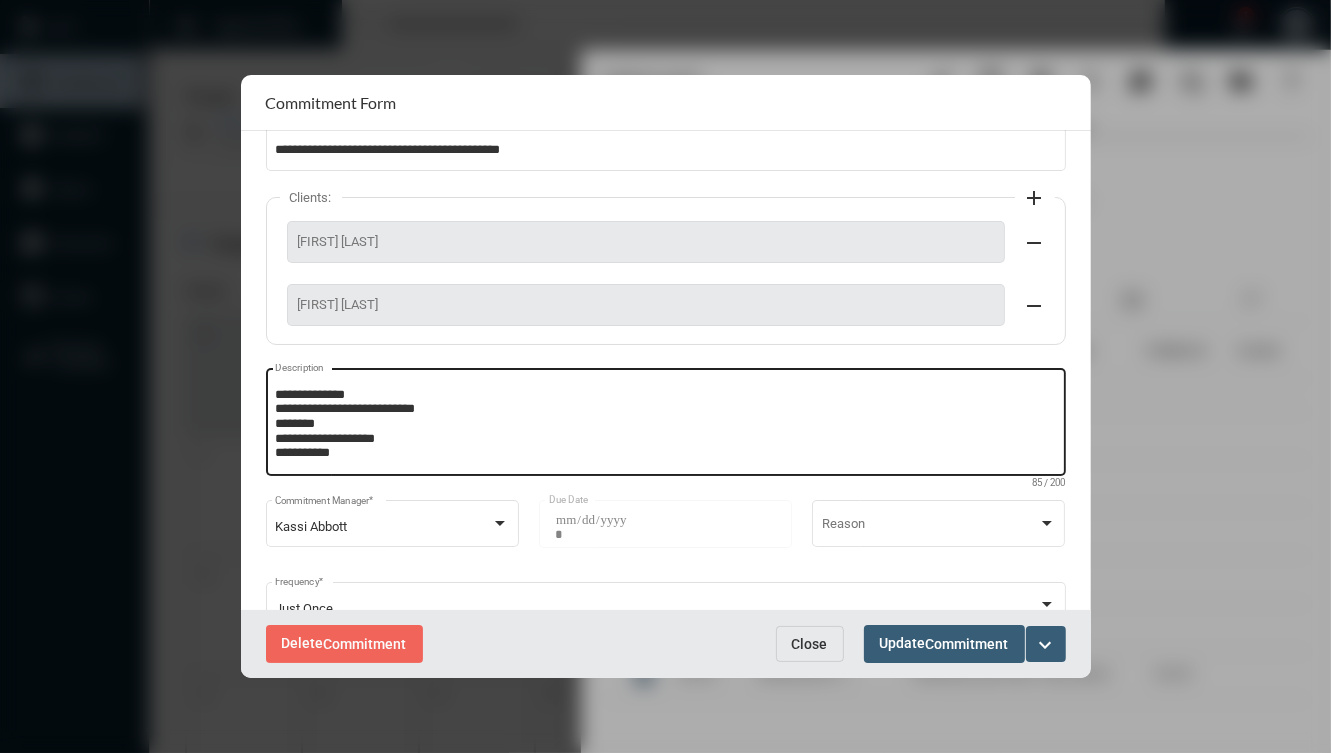 scroll, scrollTop: 0, scrollLeft: 0, axis: both 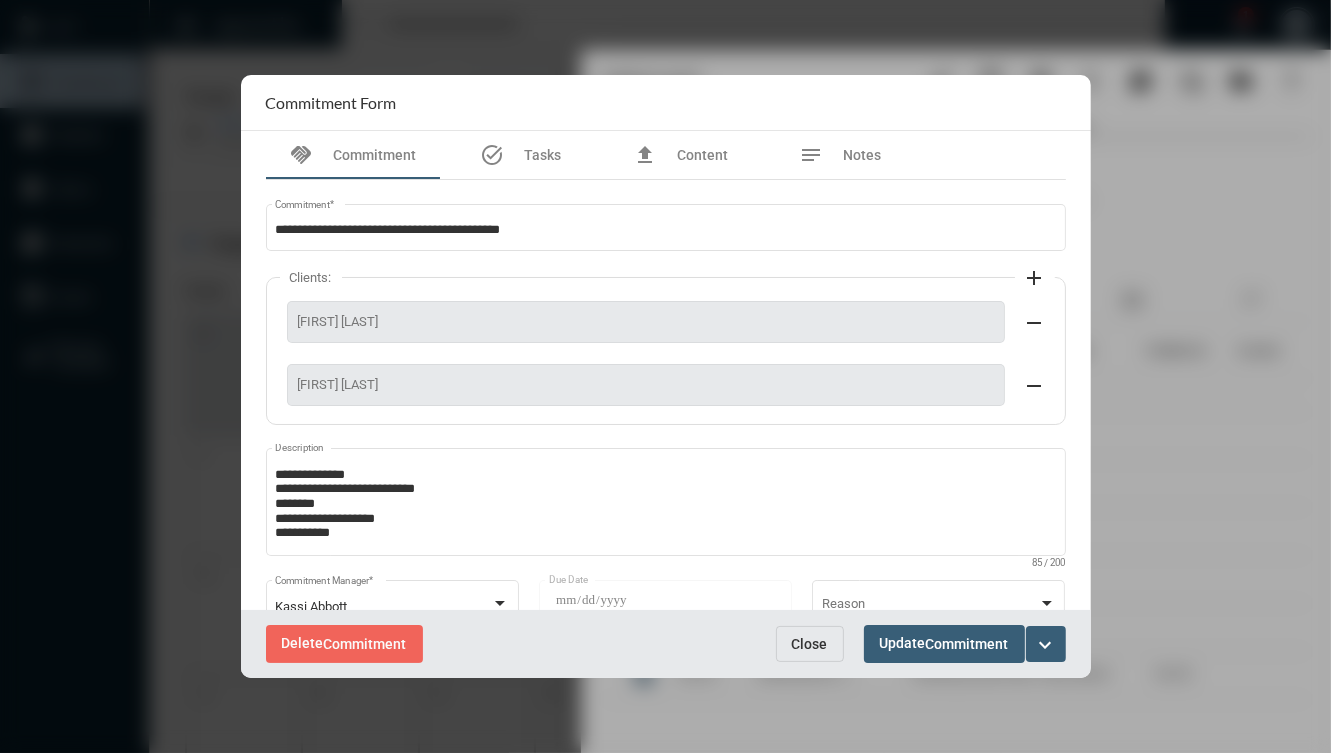 click on "Close" at bounding box center (810, 644) 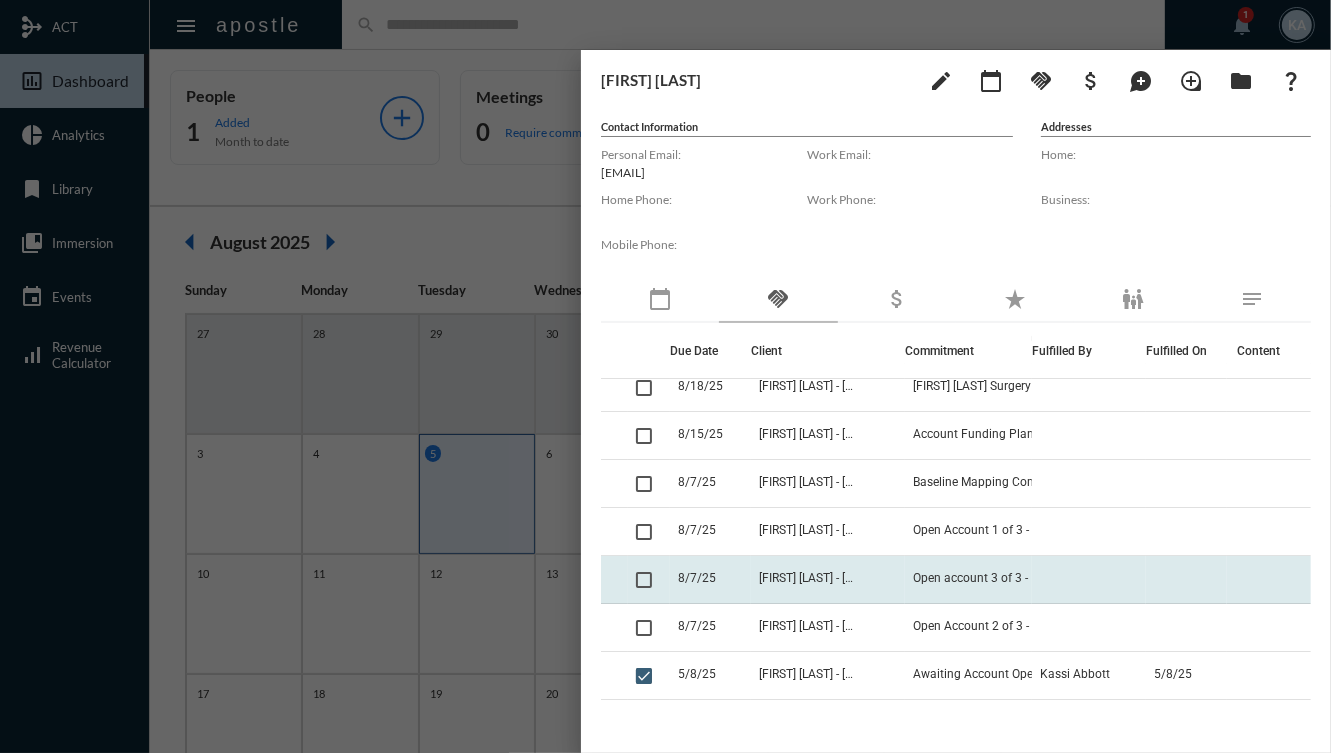 click on "Open account 3 of 3 - IRA Brokerage - Patti" 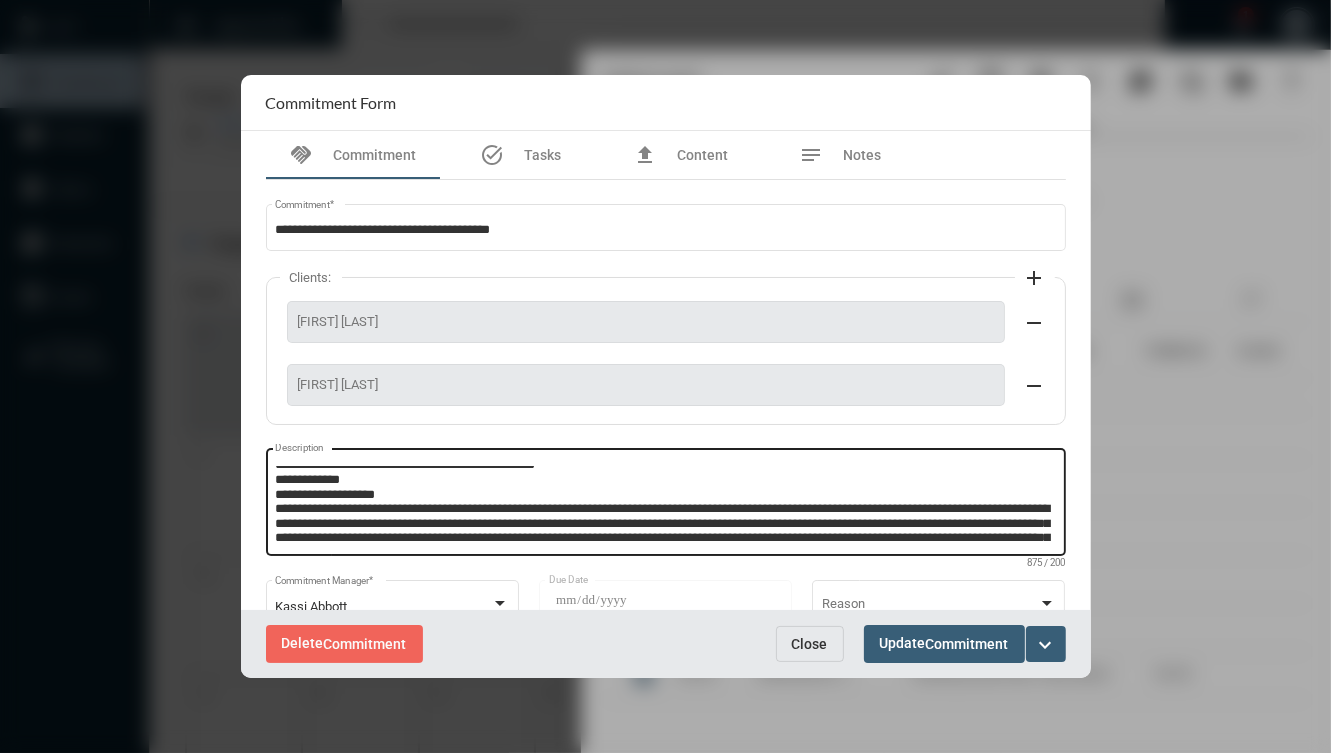 scroll, scrollTop: 0, scrollLeft: 0, axis: both 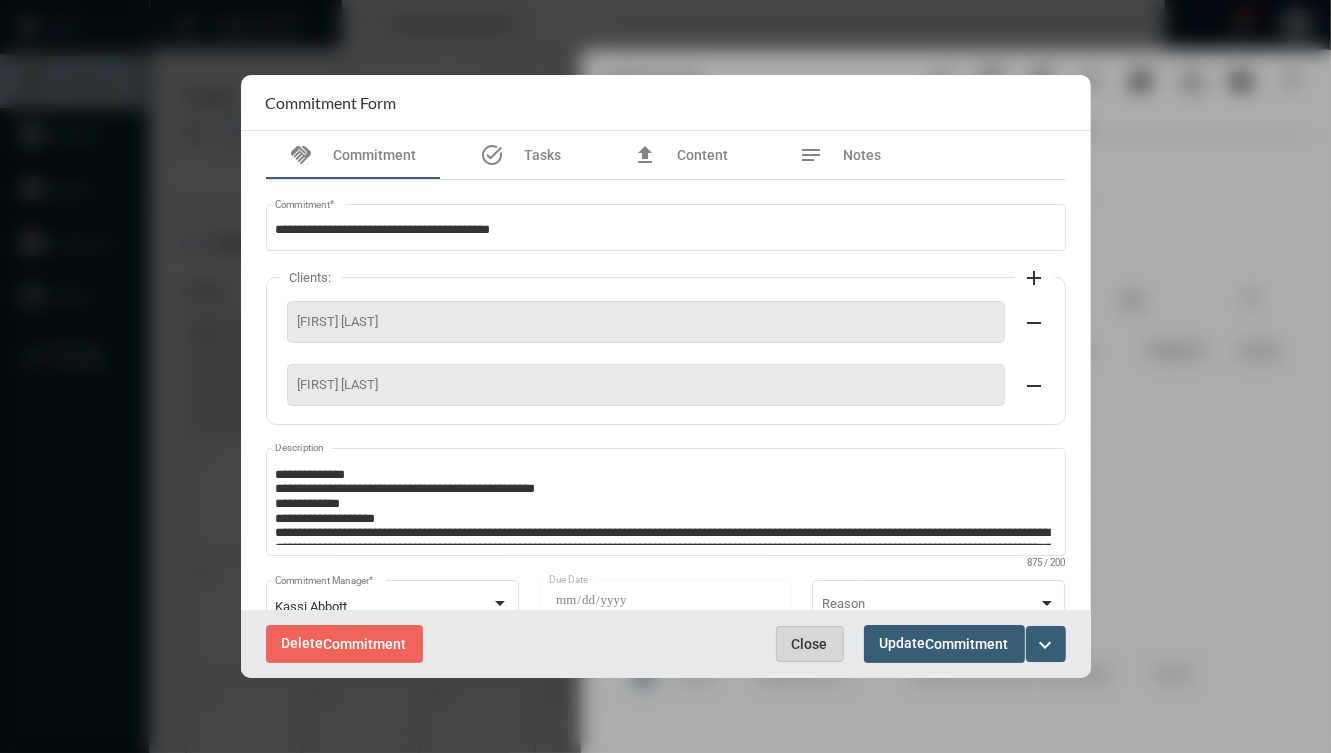 click on "Close" at bounding box center [810, 644] 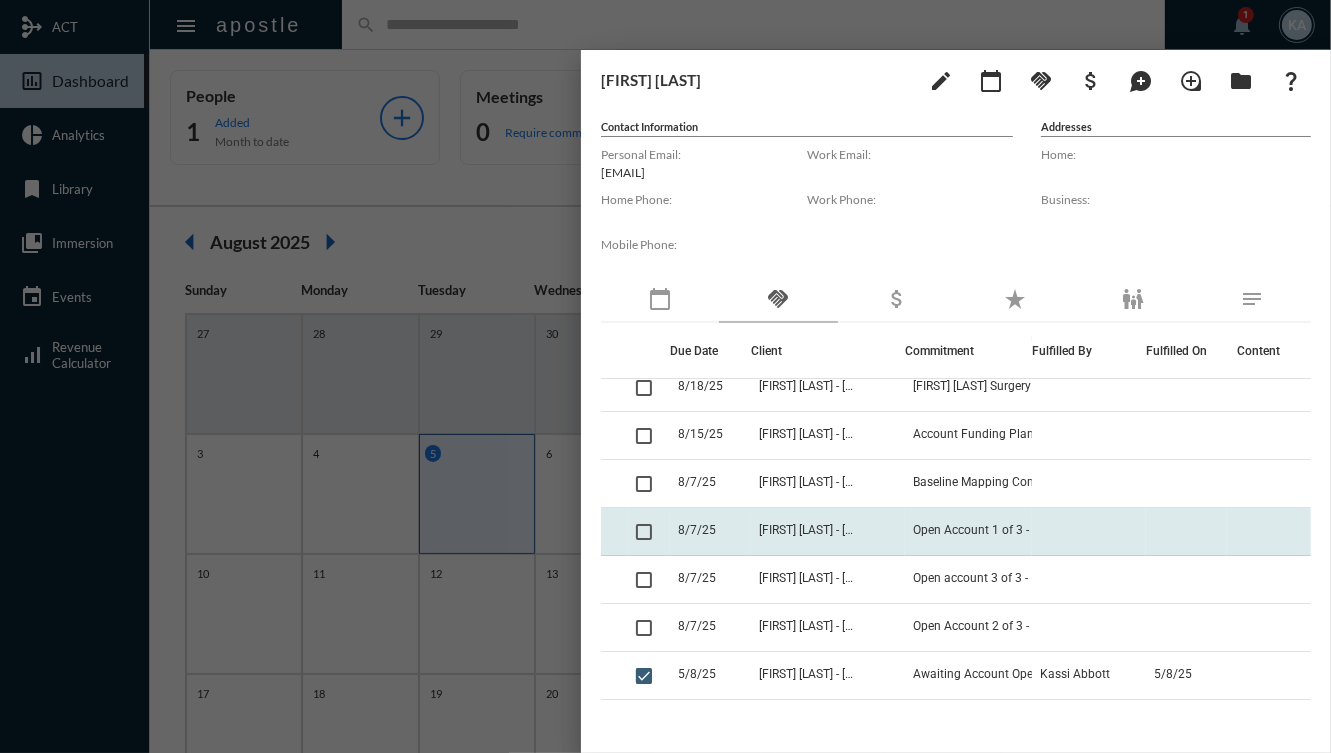 click on "[FIRST] [LAST] - [FIRST] [LAST]" 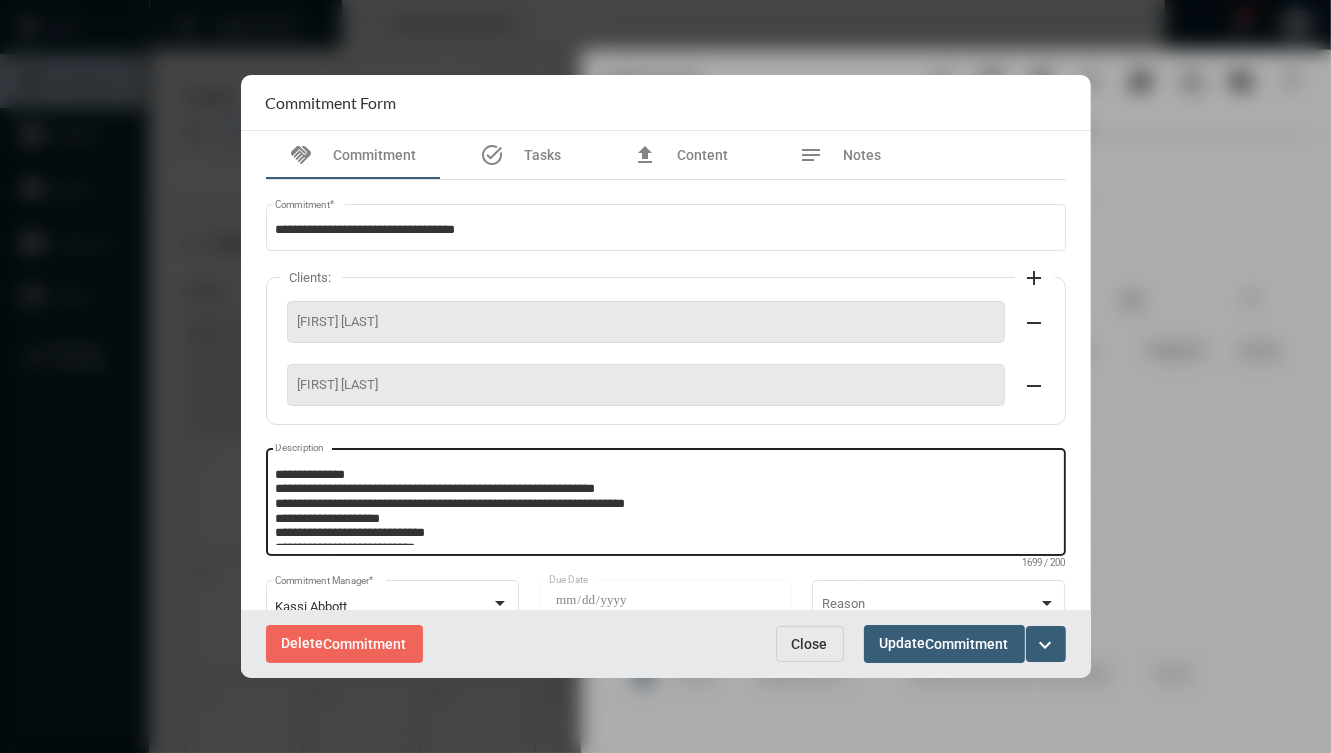 scroll, scrollTop: 80, scrollLeft: 0, axis: vertical 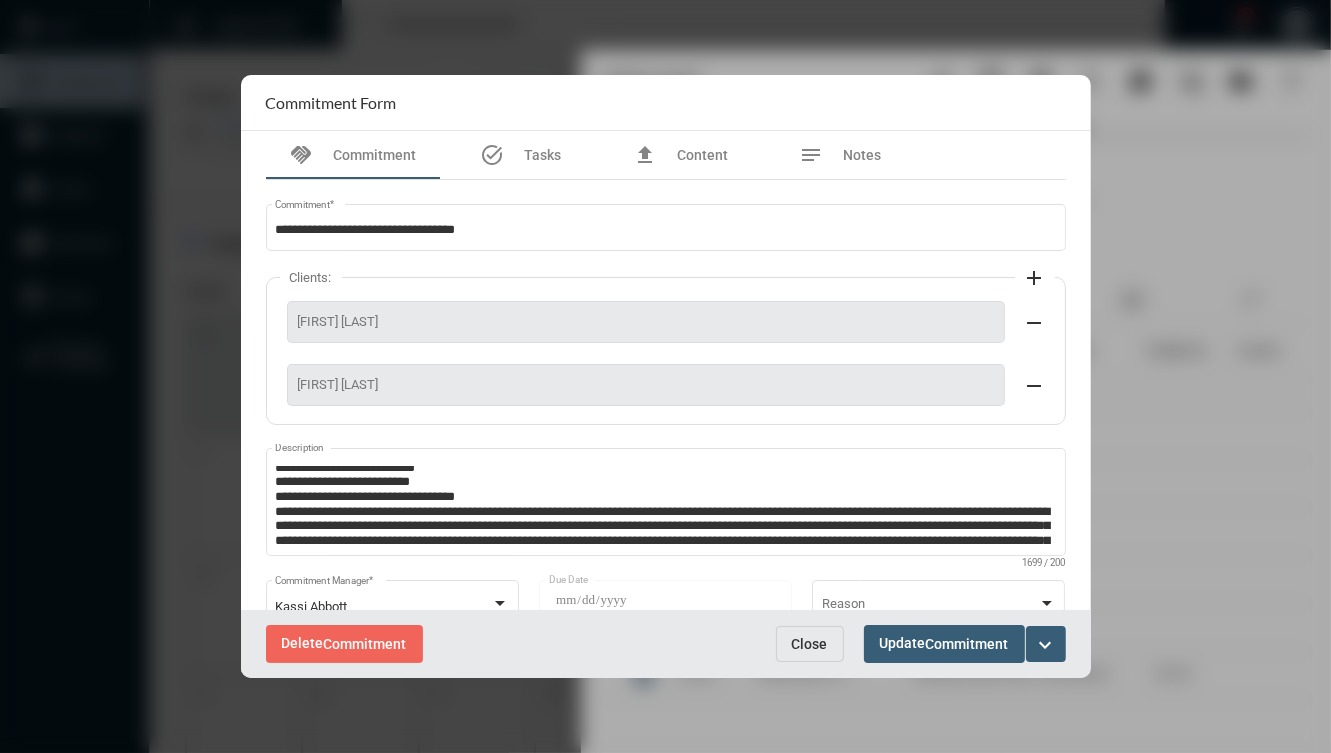 click on "Close" at bounding box center [810, 644] 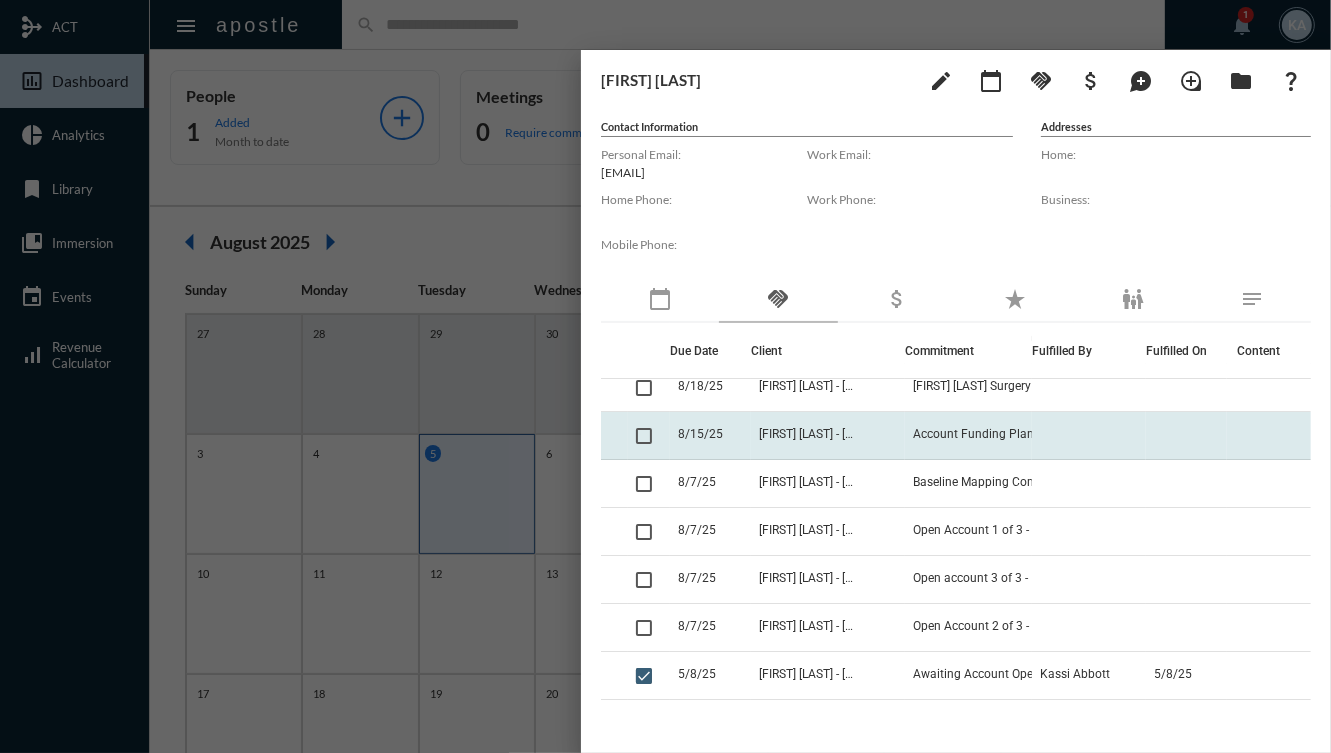 click 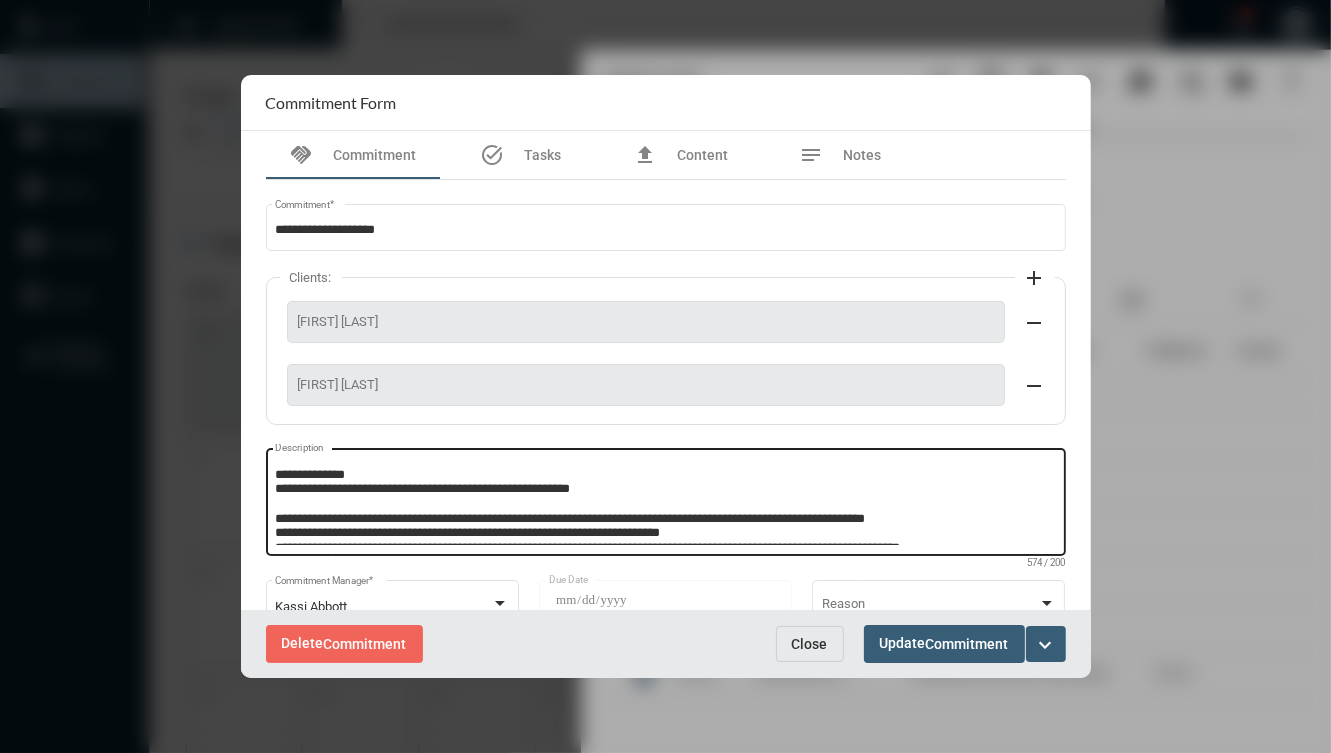 scroll, scrollTop: 42, scrollLeft: 0, axis: vertical 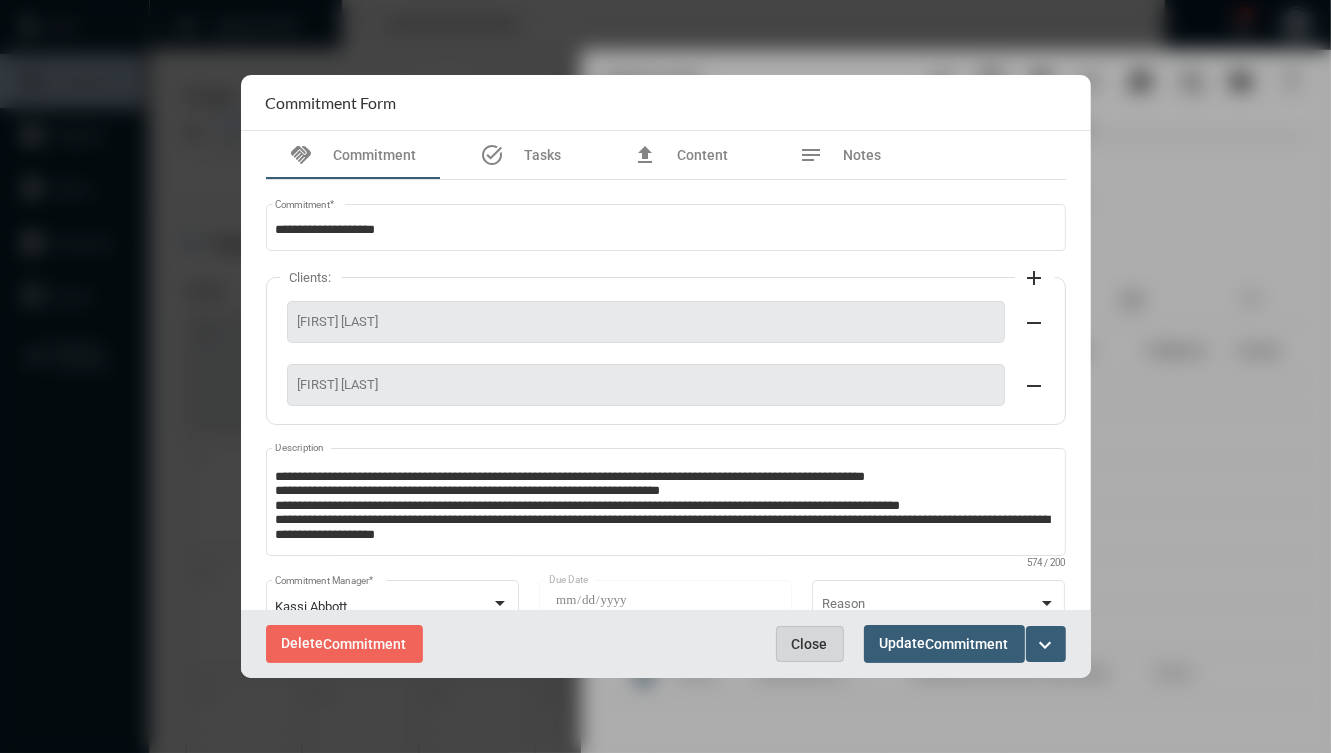 click on "Close" at bounding box center [810, 644] 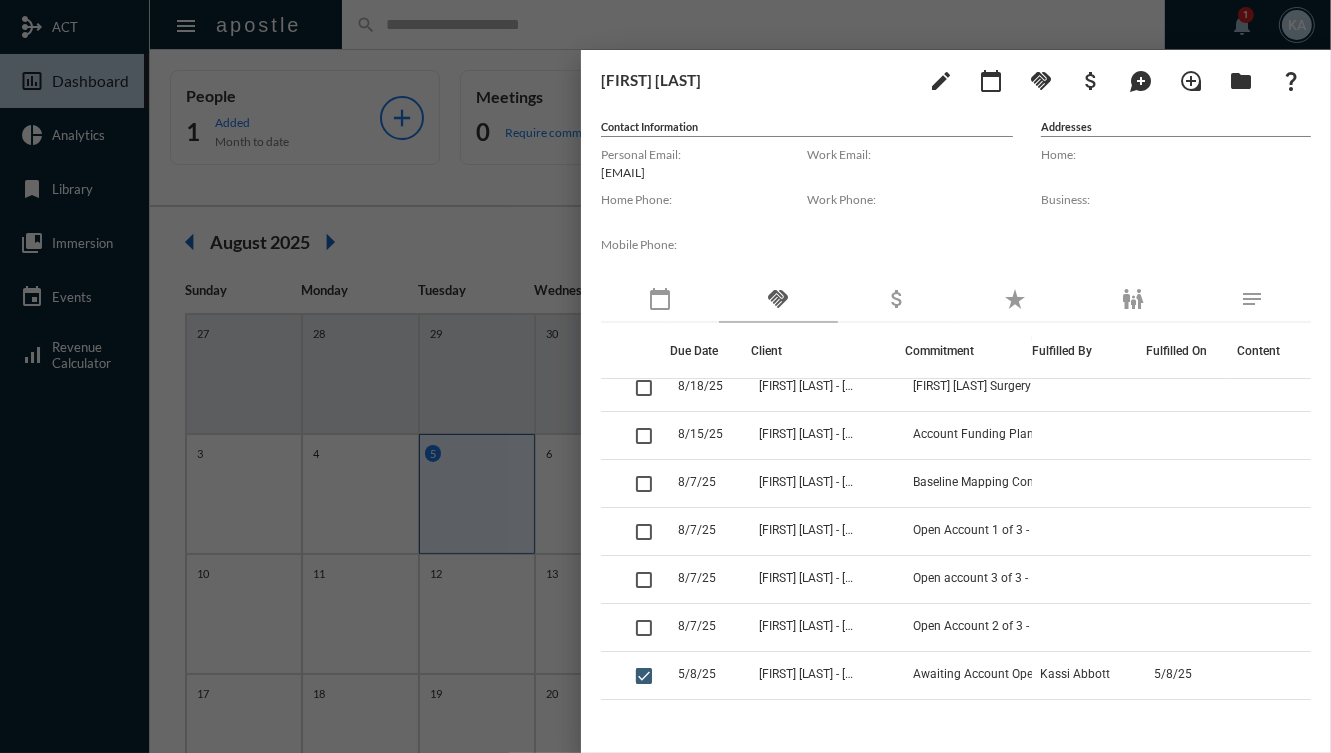 click at bounding box center (665, 376) 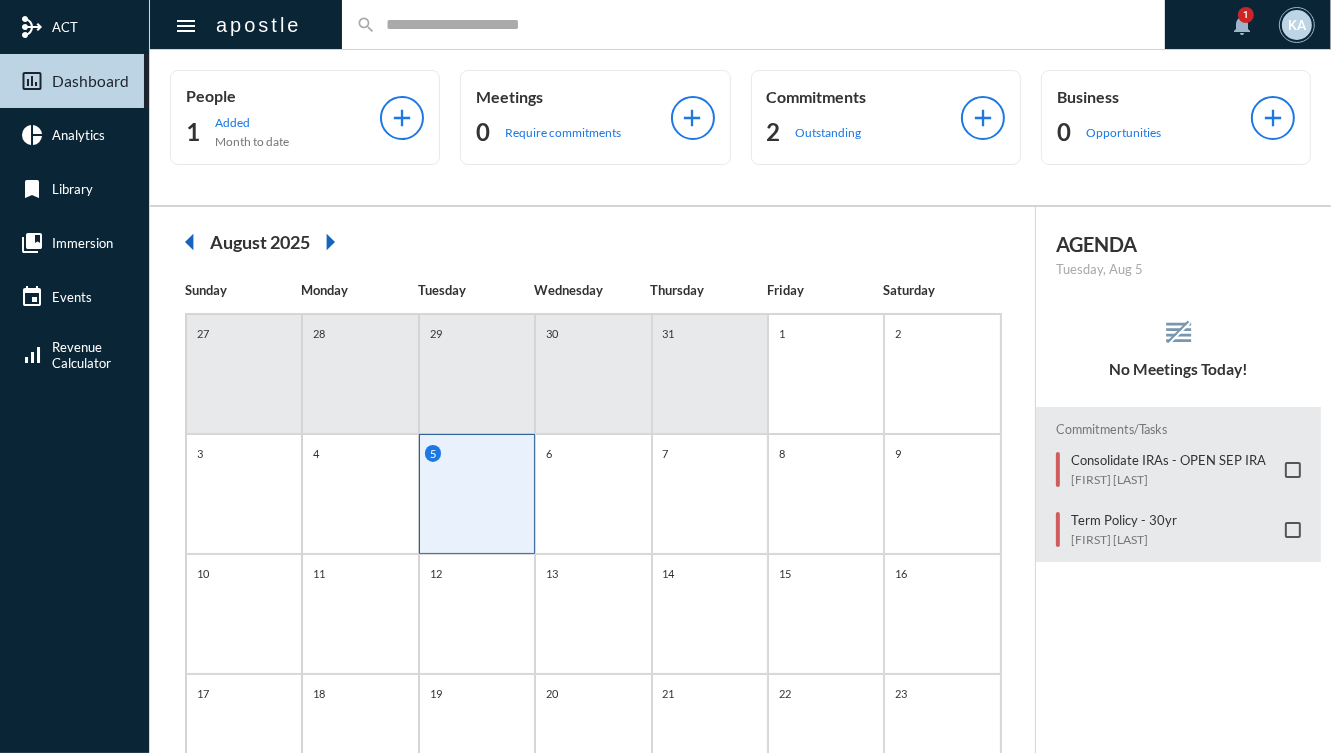 click on "search" 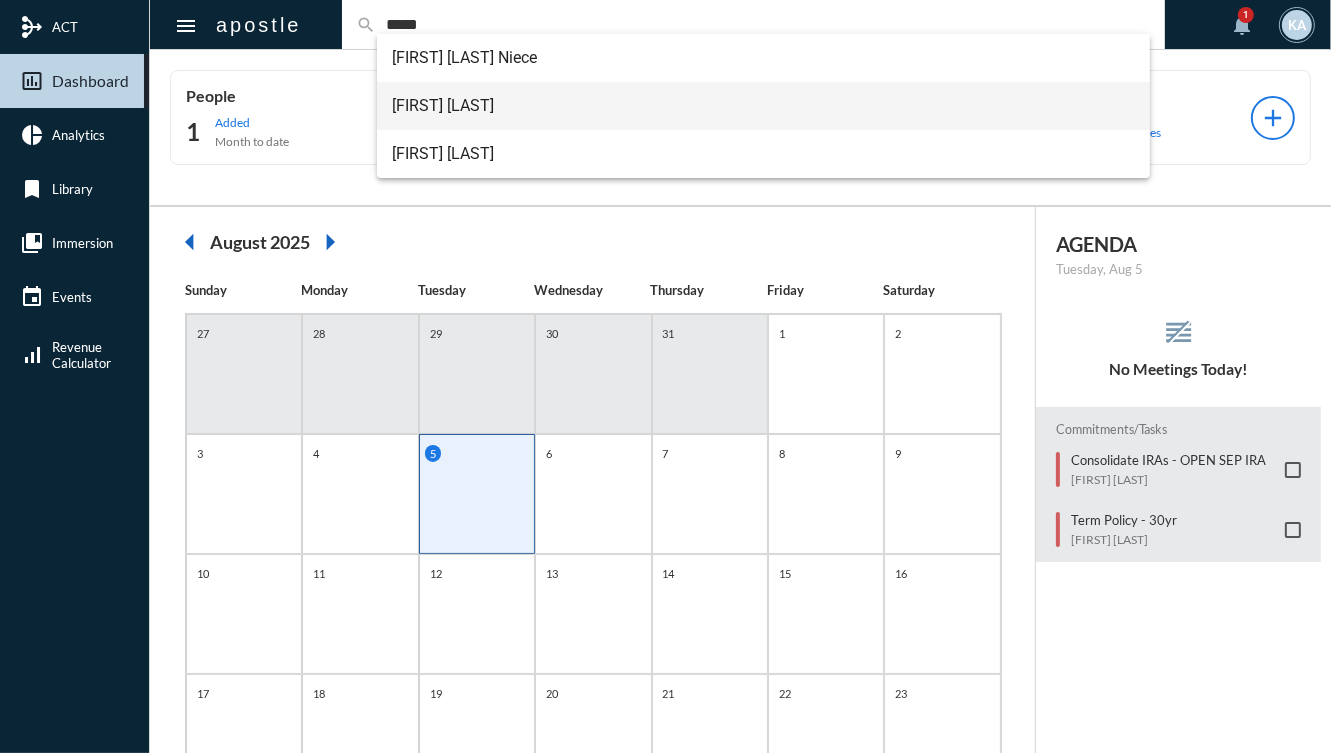 type on "*****" 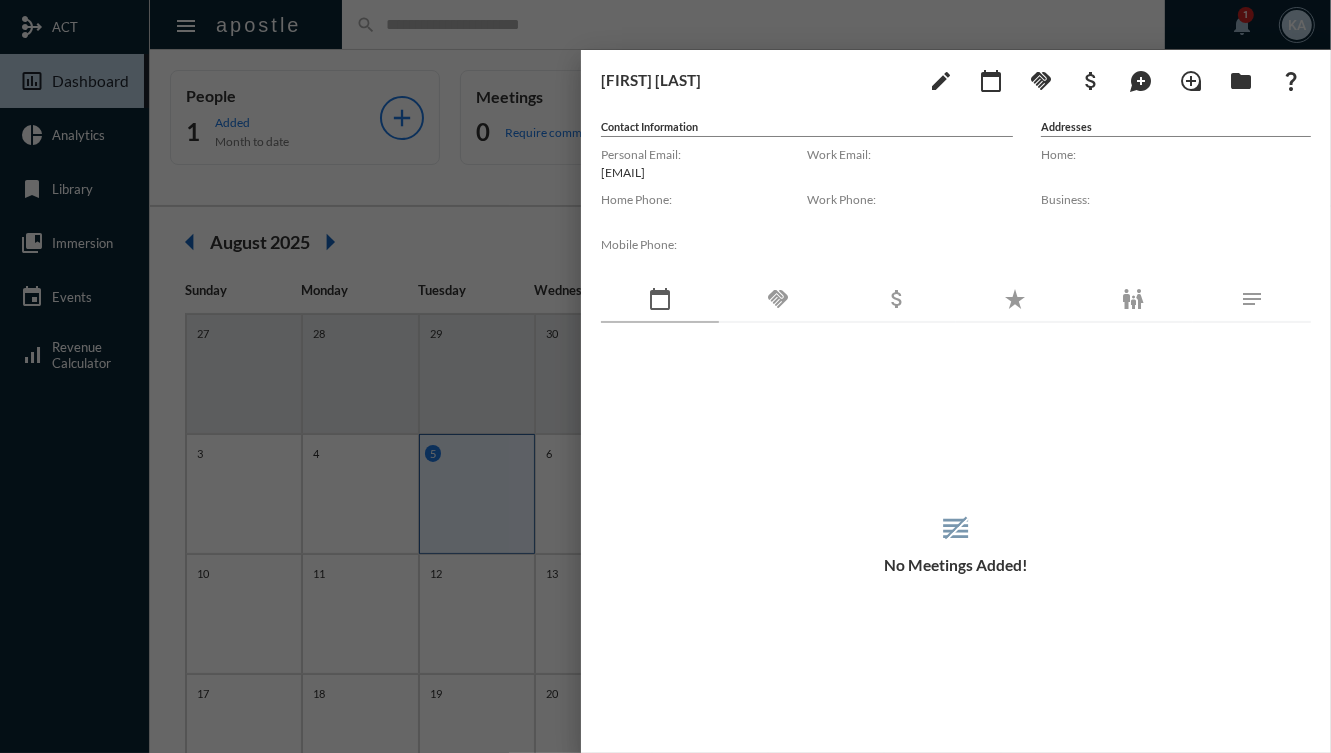 click on "handshake" 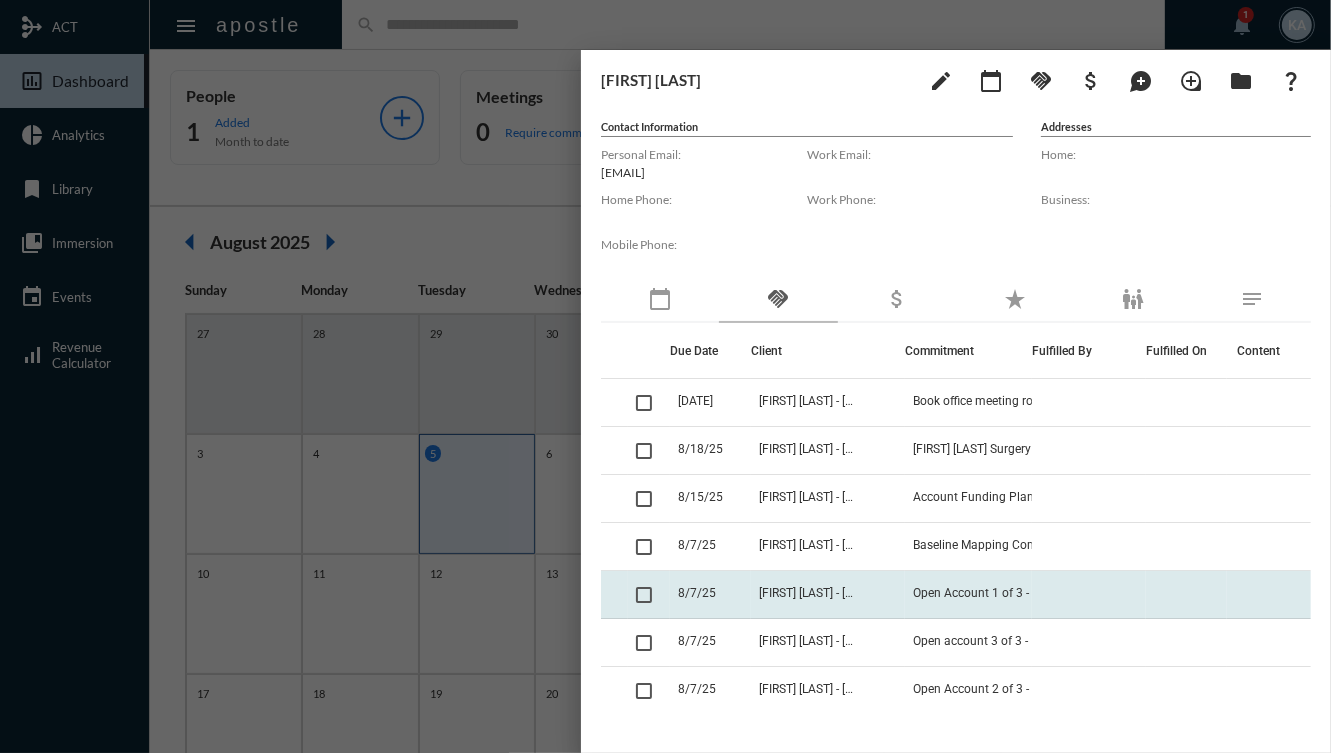click 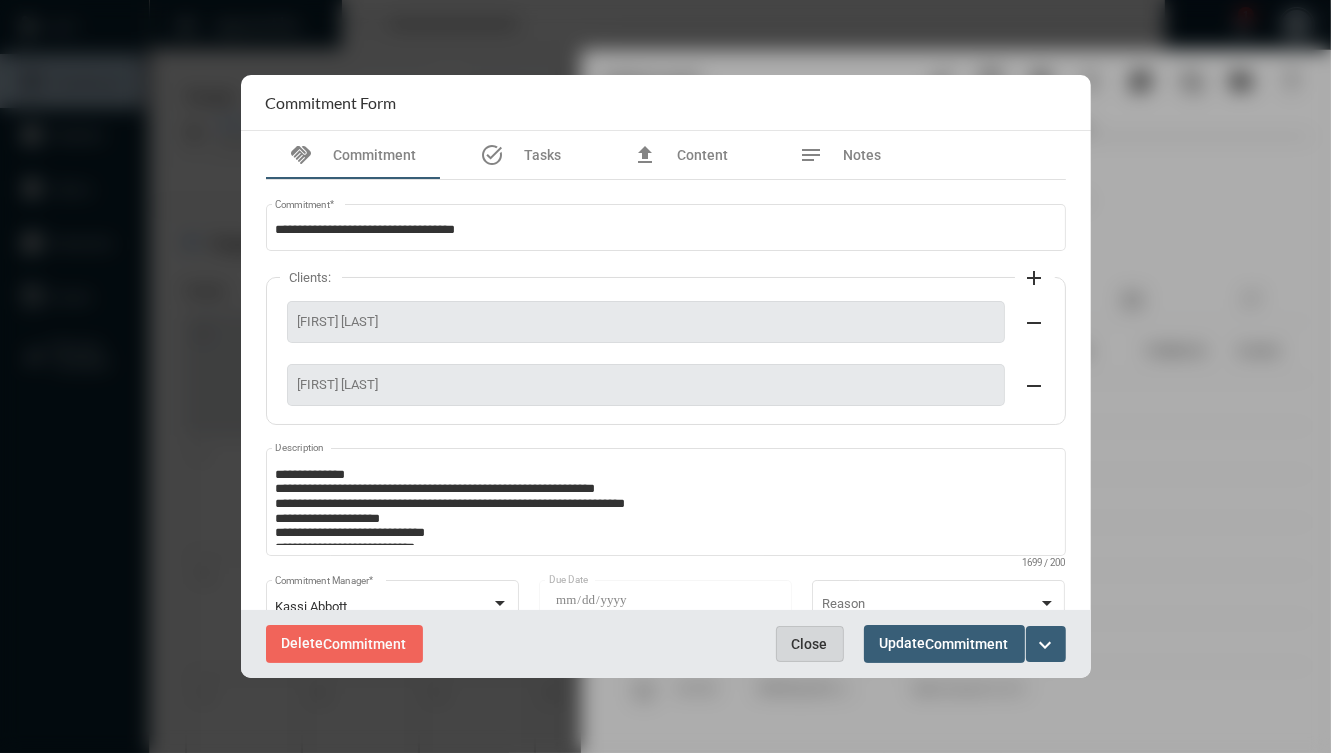 click on "Close" at bounding box center (810, 644) 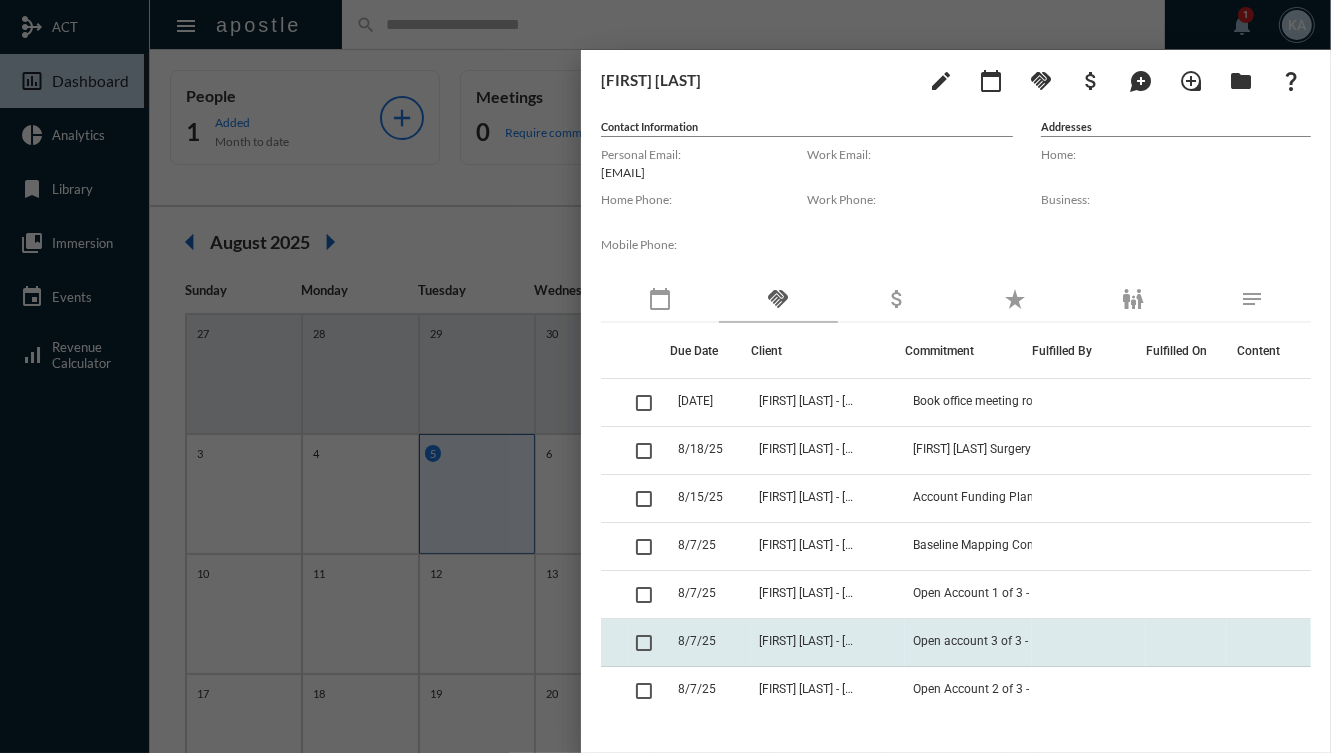 click 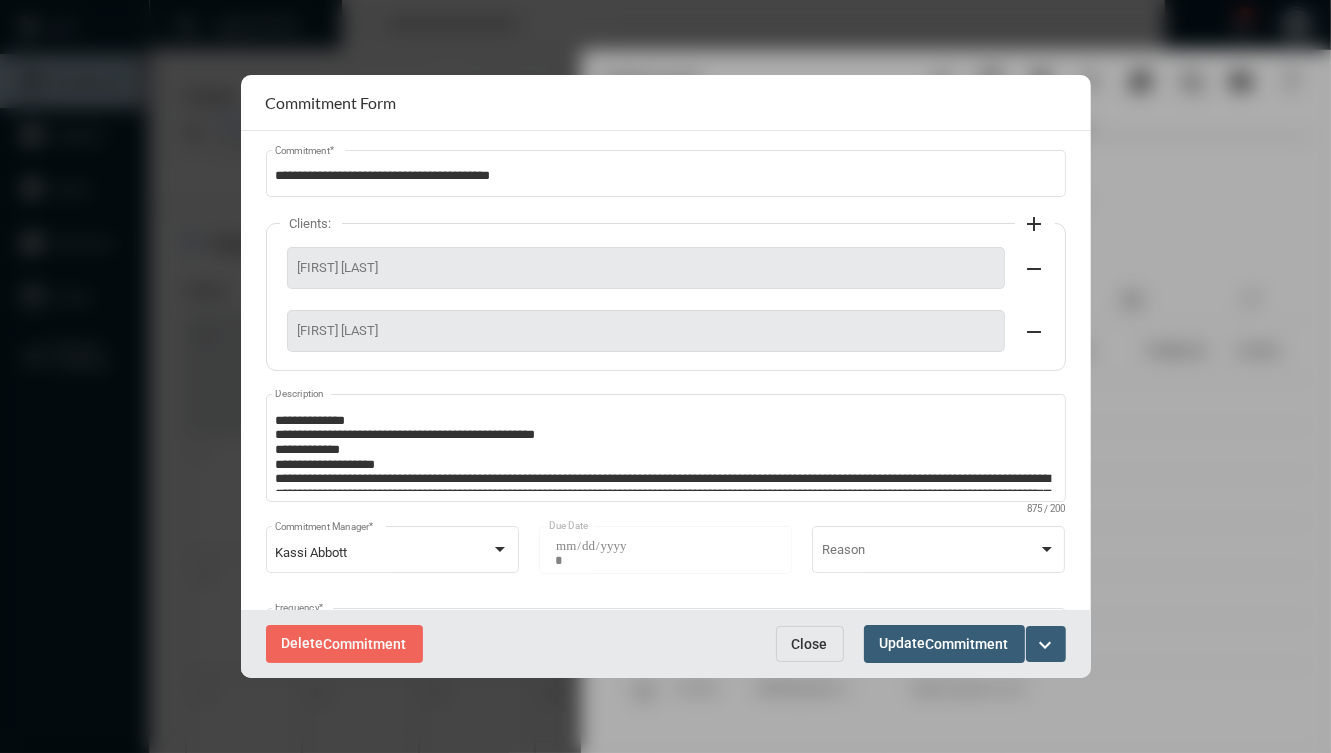 scroll, scrollTop: 80, scrollLeft: 0, axis: vertical 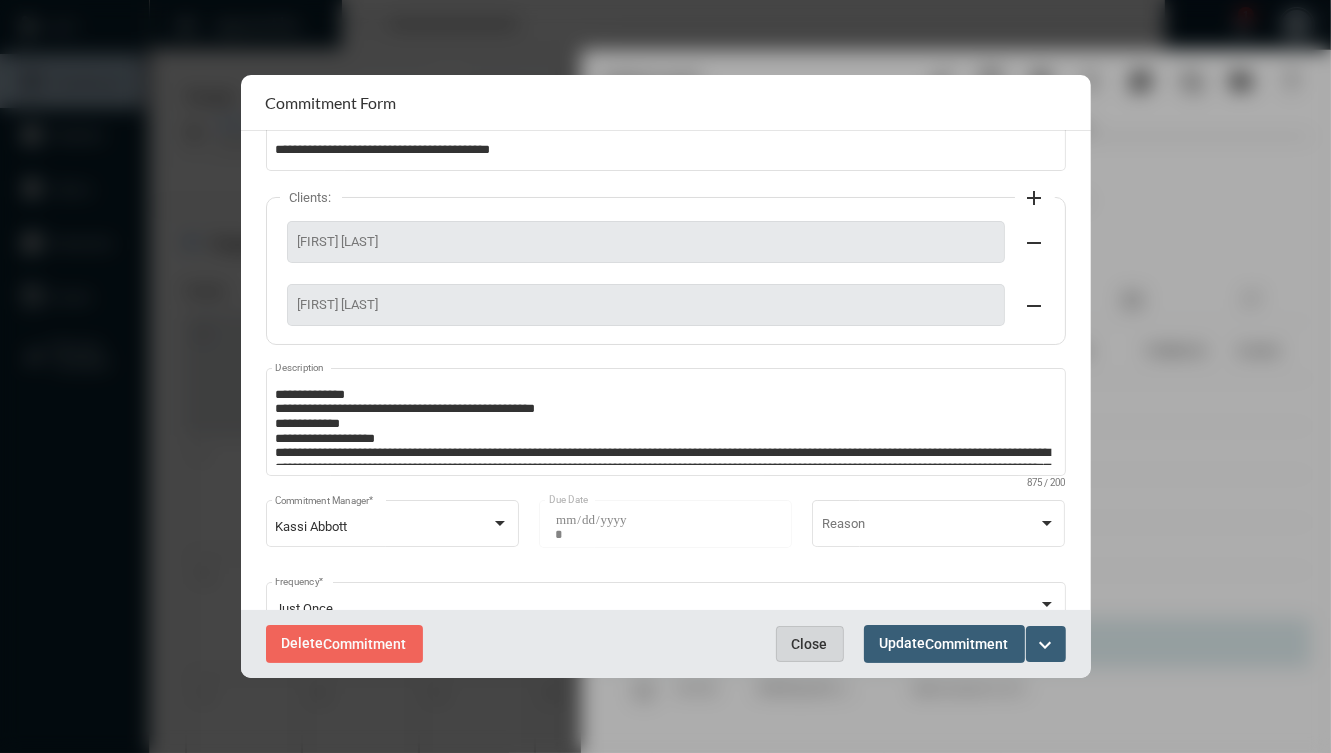 click on "Close" at bounding box center [810, 644] 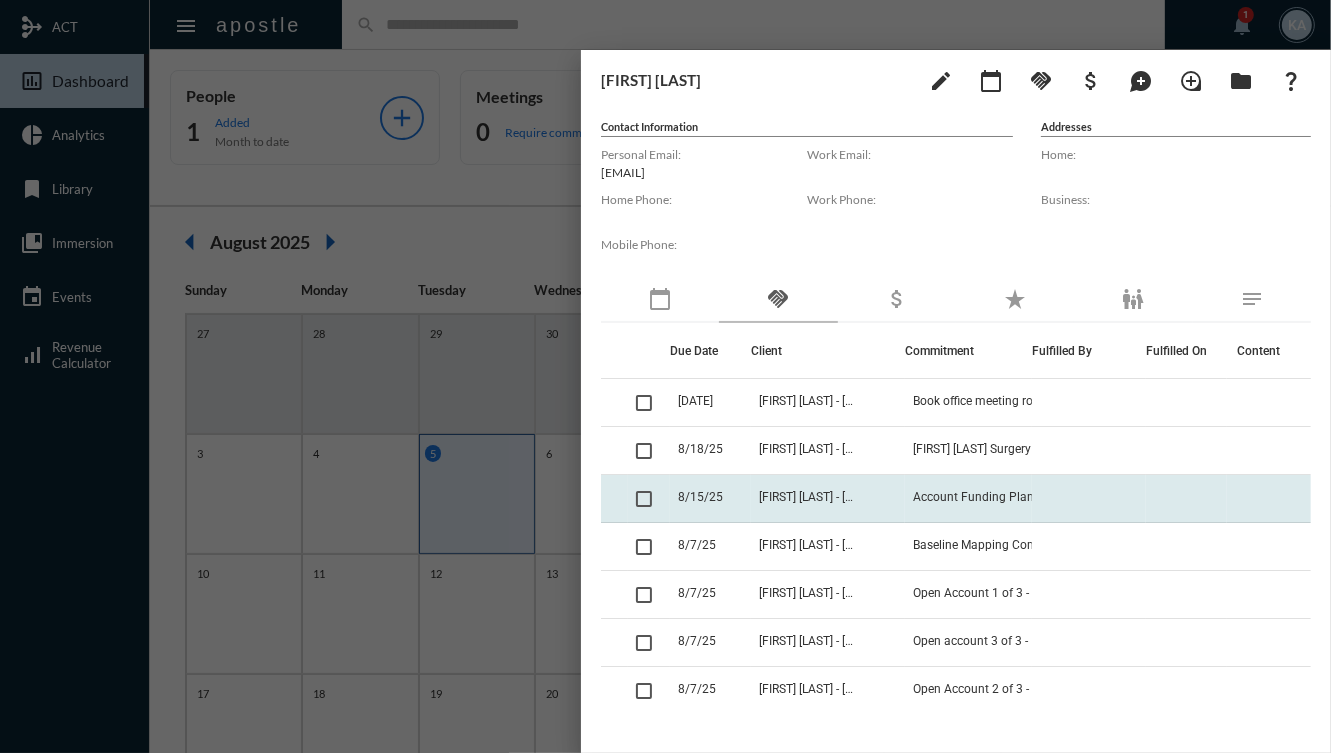 click 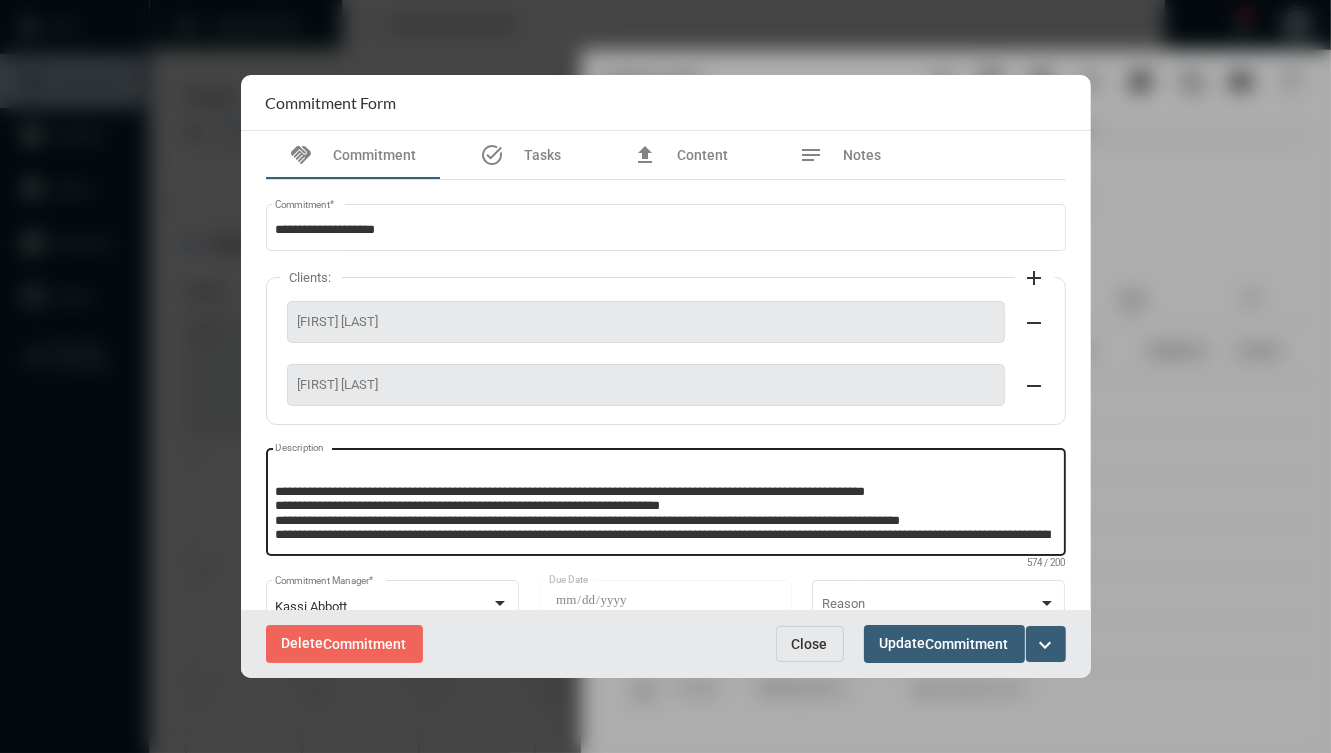 scroll, scrollTop: 42, scrollLeft: 0, axis: vertical 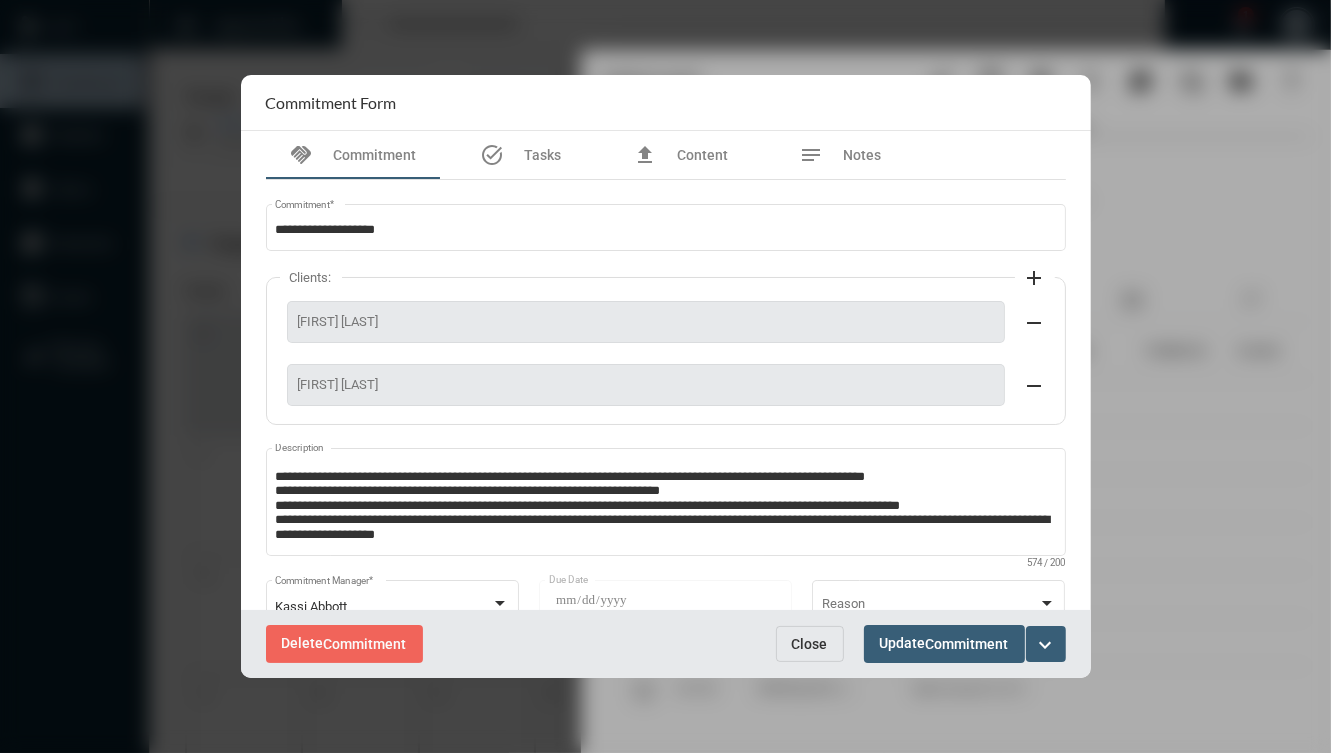 click on "Close" at bounding box center (810, 644) 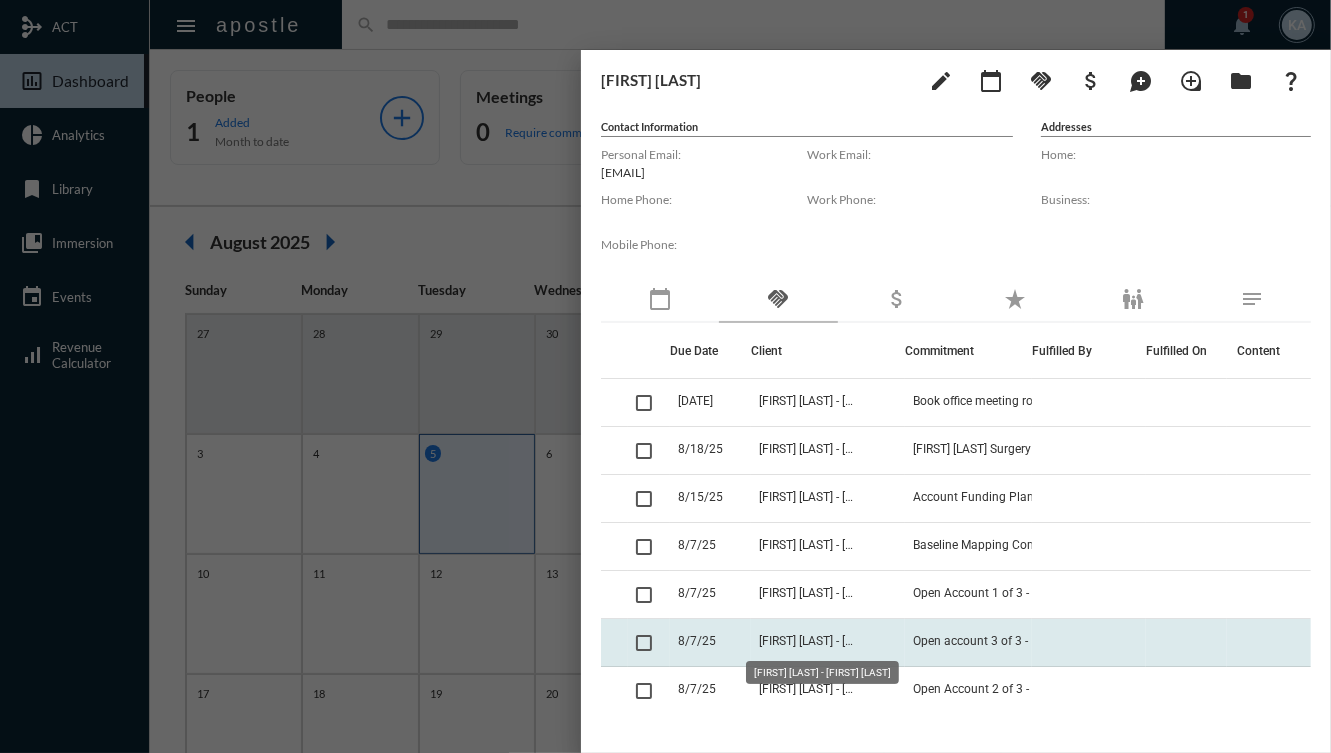 click on "[FIRST] [LAST] - [FIRST] [LAST]" 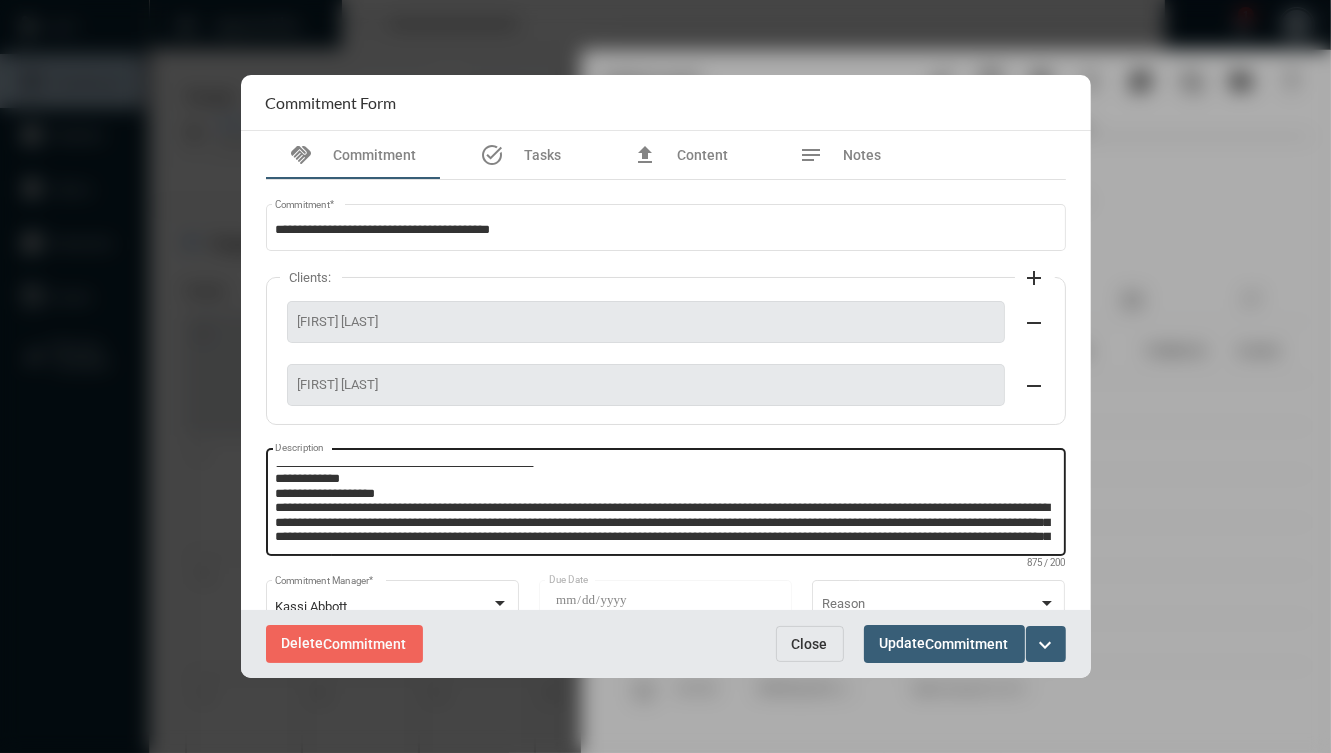scroll, scrollTop: 0, scrollLeft: 0, axis: both 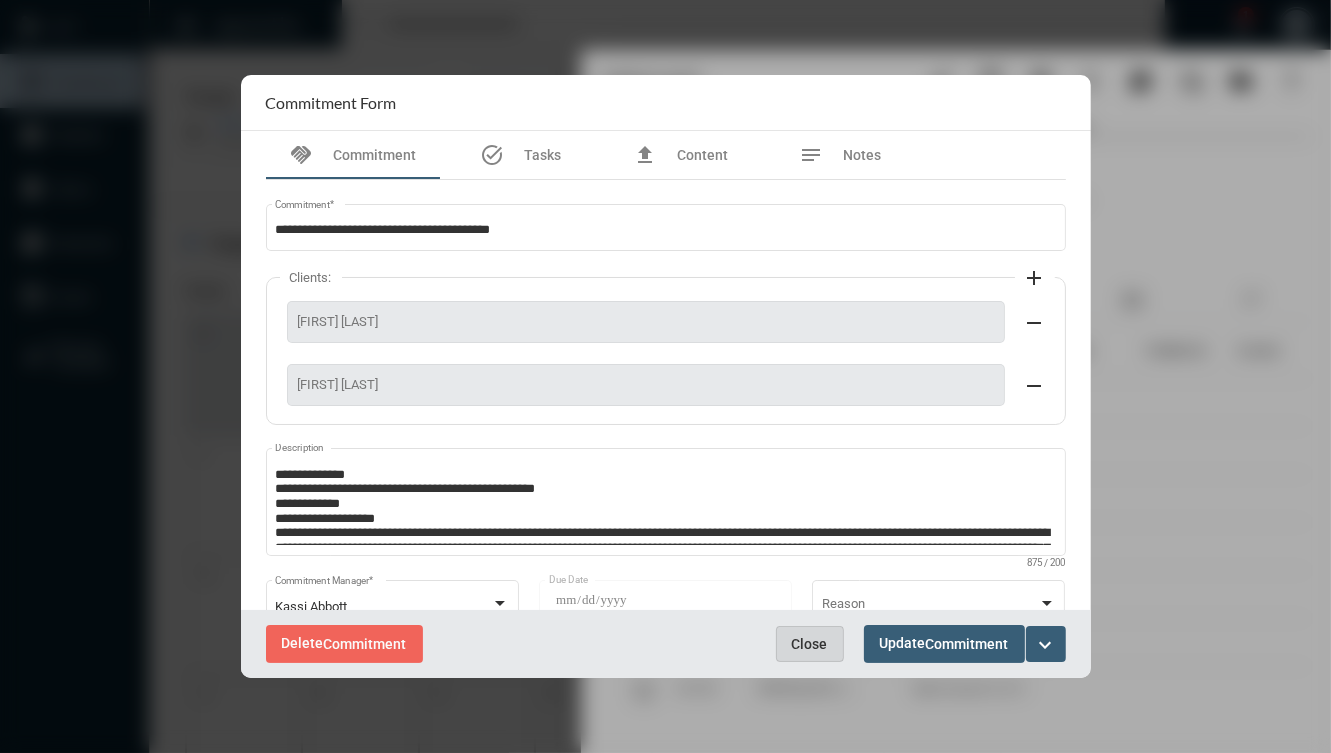 click on "Close" at bounding box center (810, 644) 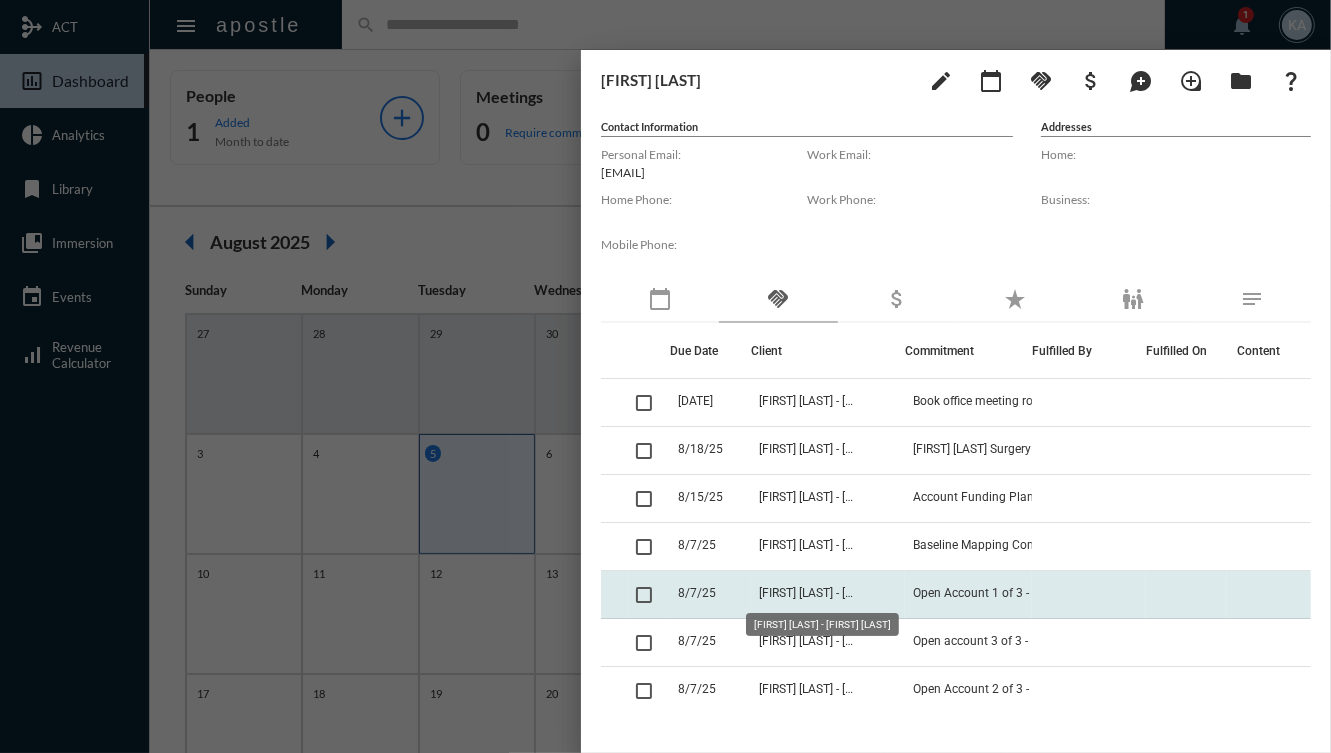 click on "[FIRST] [LAST] - [FIRST] [LAST]" 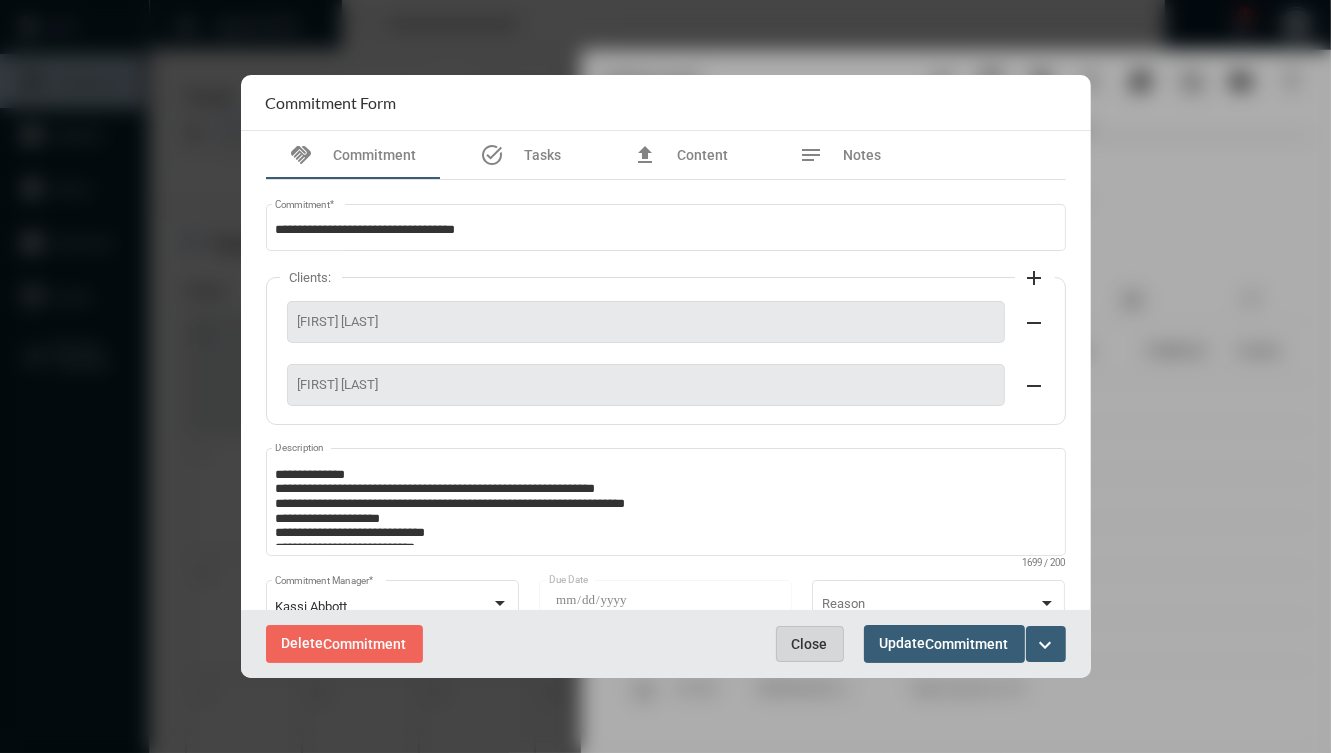 click on "Close" at bounding box center (810, 644) 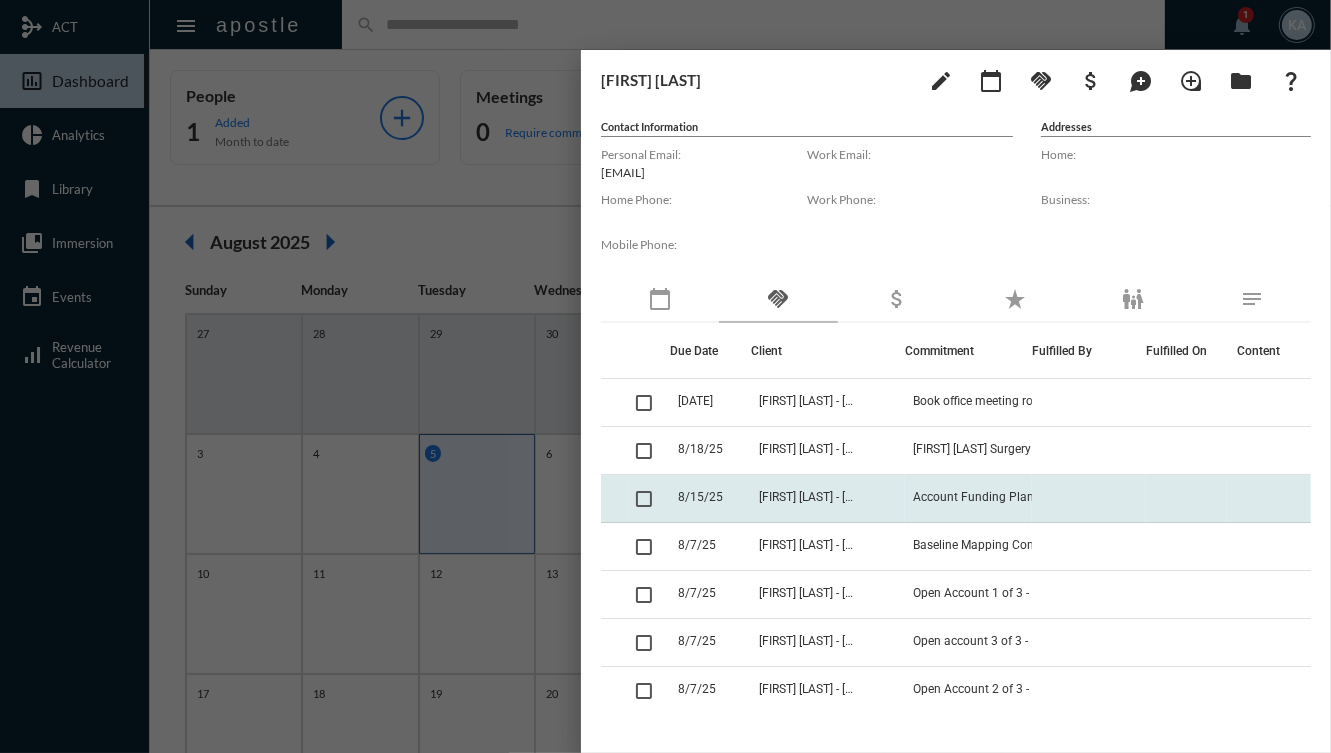 click on "[FIRST] [LAST] - [FIRST] [LAST]" 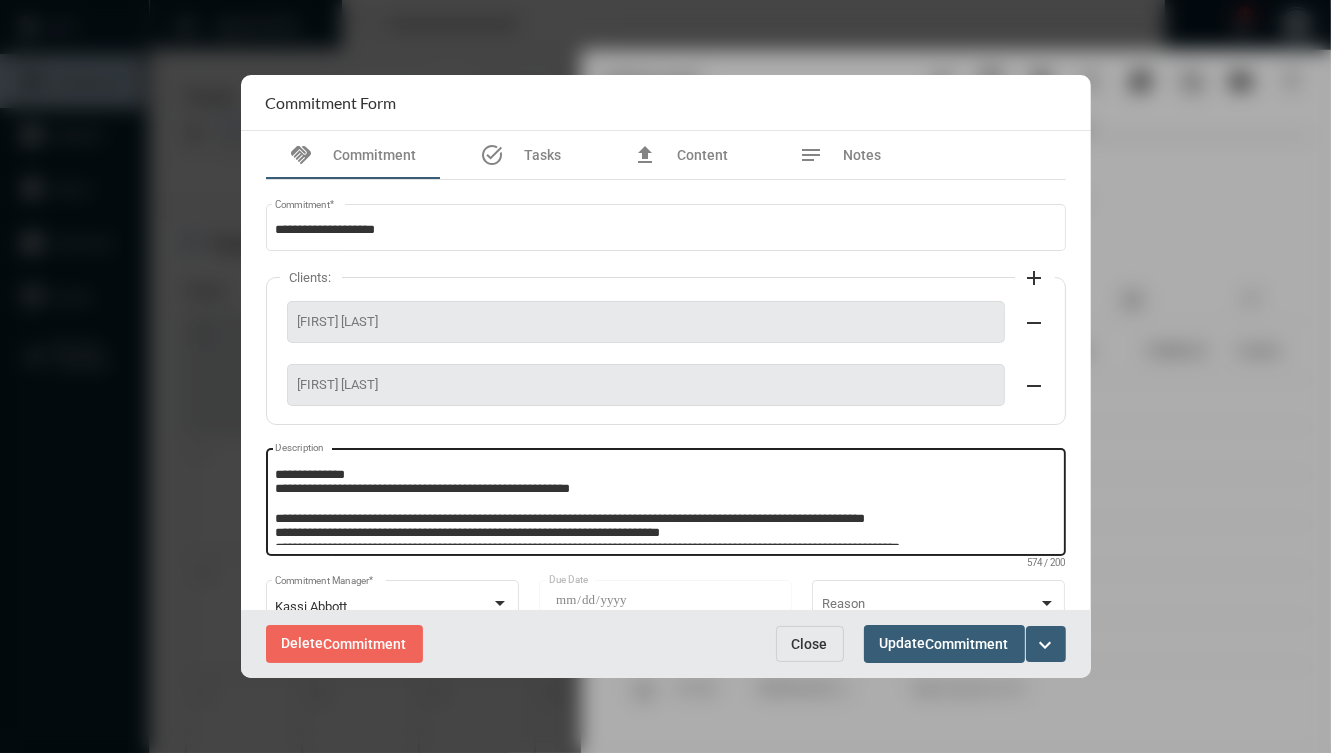 scroll, scrollTop: 42, scrollLeft: 0, axis: vertical 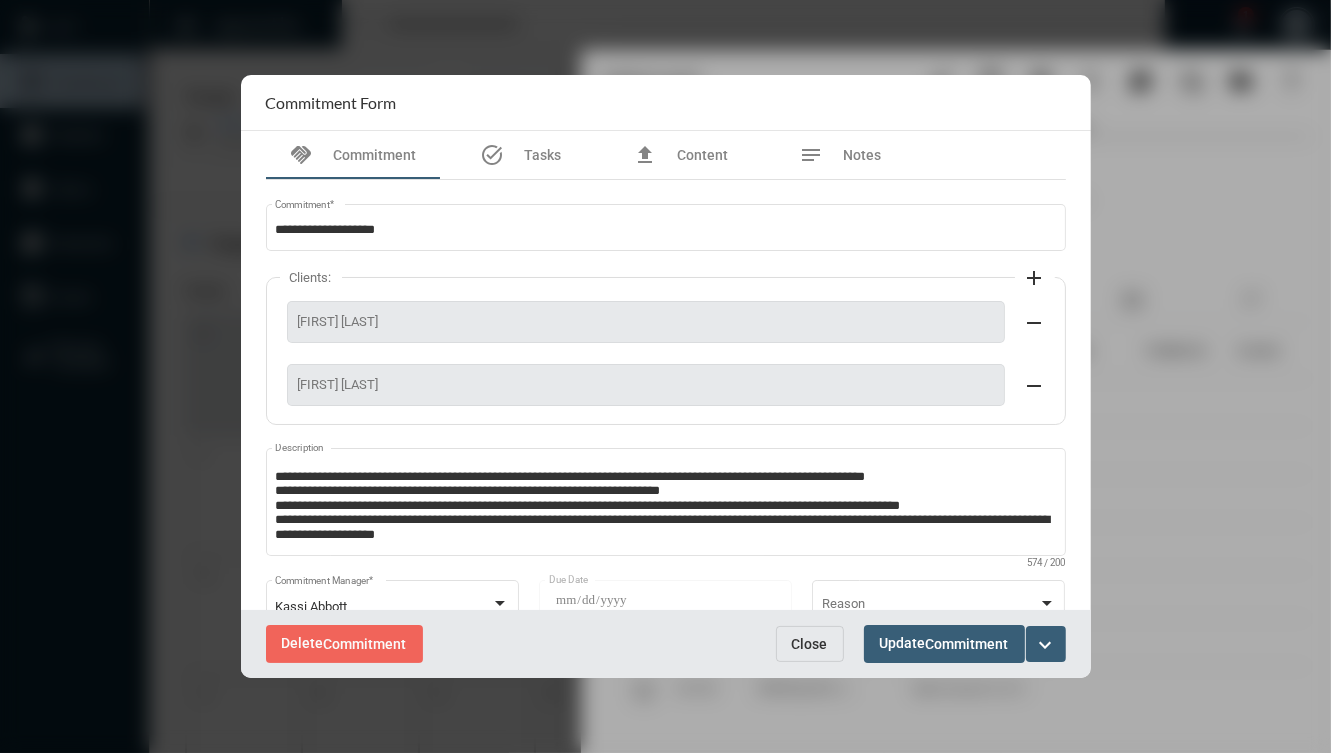 click on "Close" at bounding box center (810, 644) 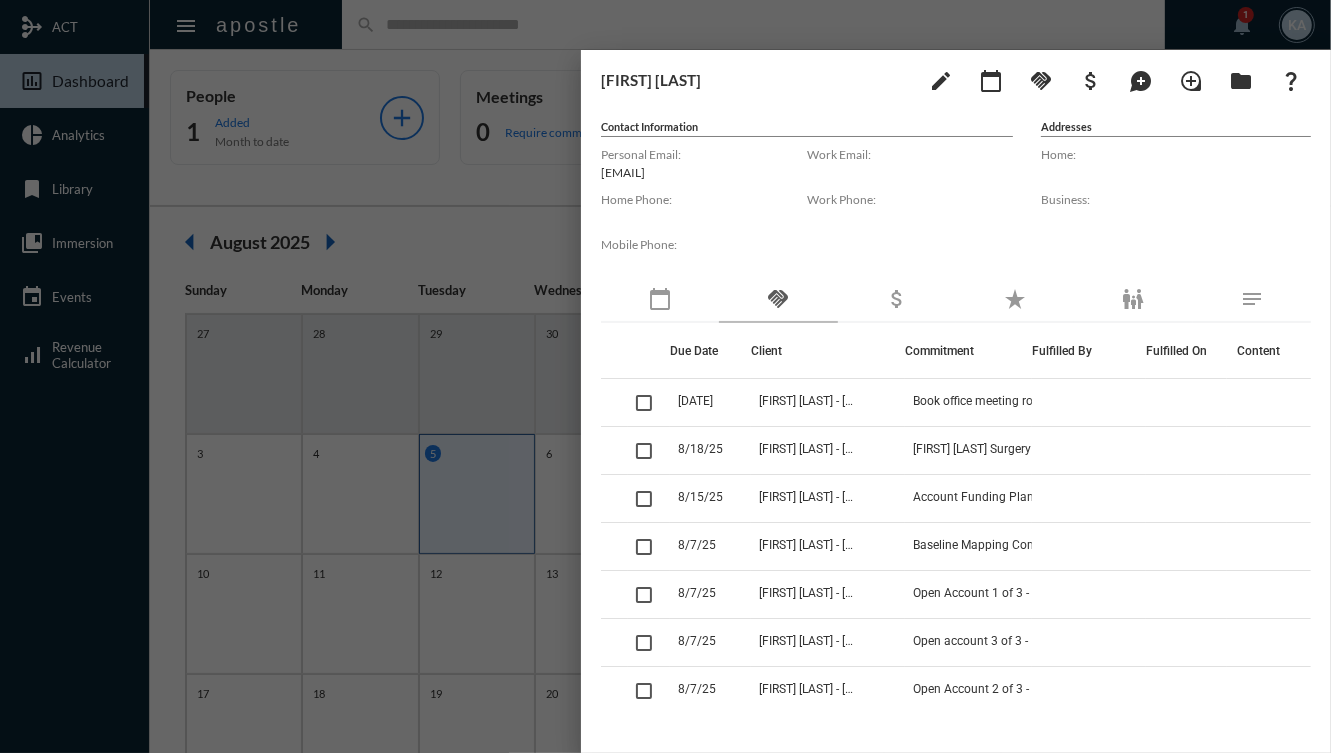 click at bounding box center (665, 376) 